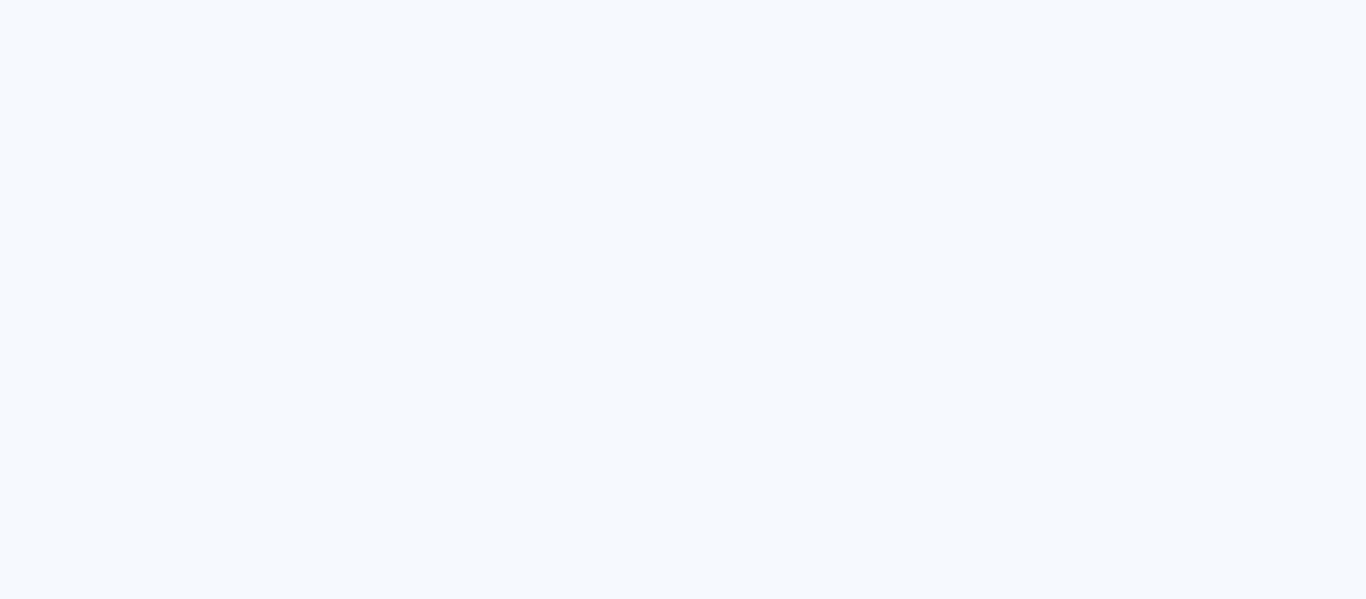 scroll, scrollTop: 0, scrollLeft: 0, axis: both 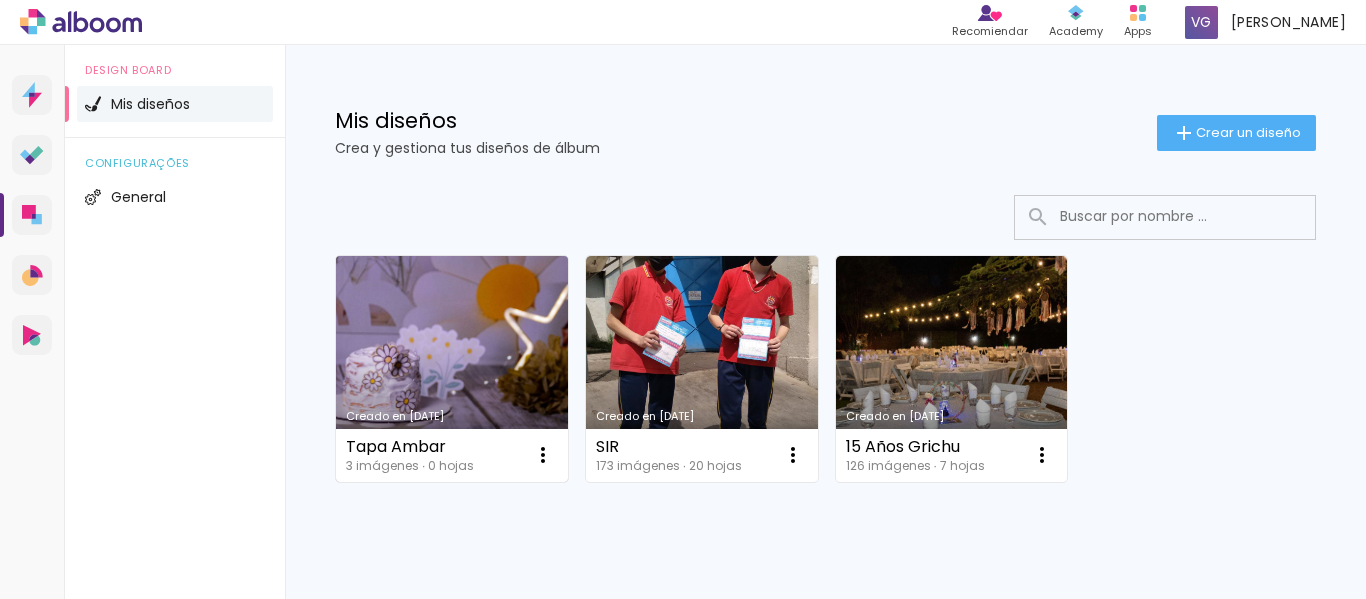 click on "Creado en [DATE]" at bounding box center (452, 369) 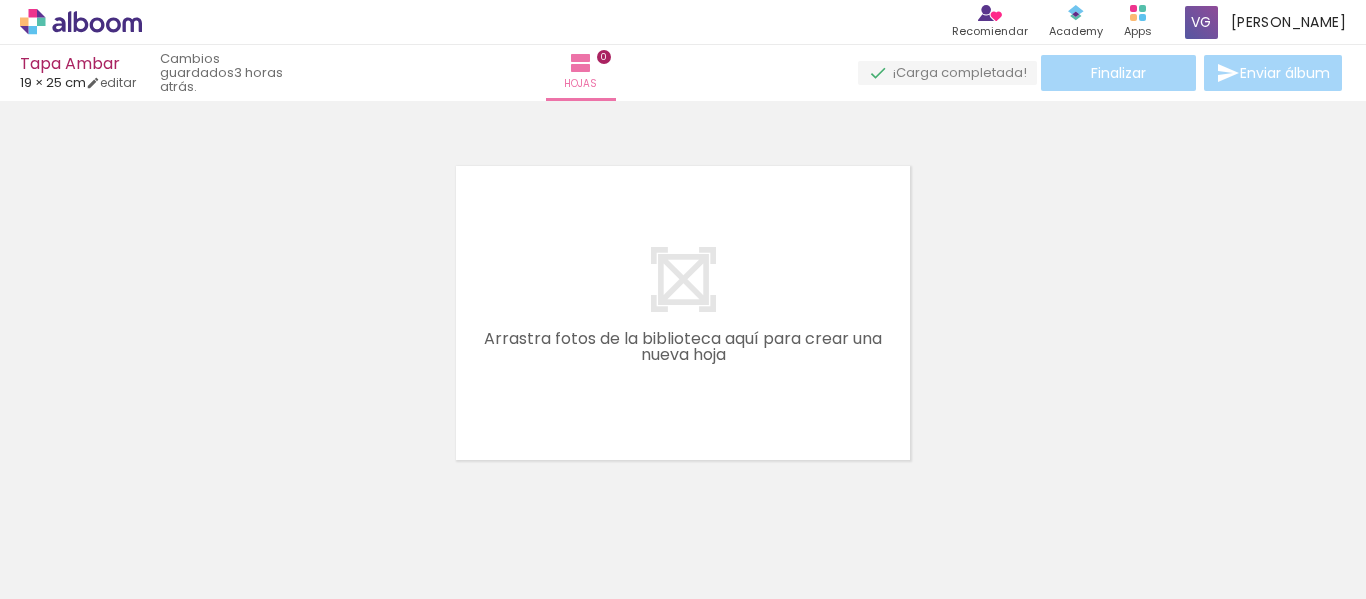 click at bounding box center [135, 491] 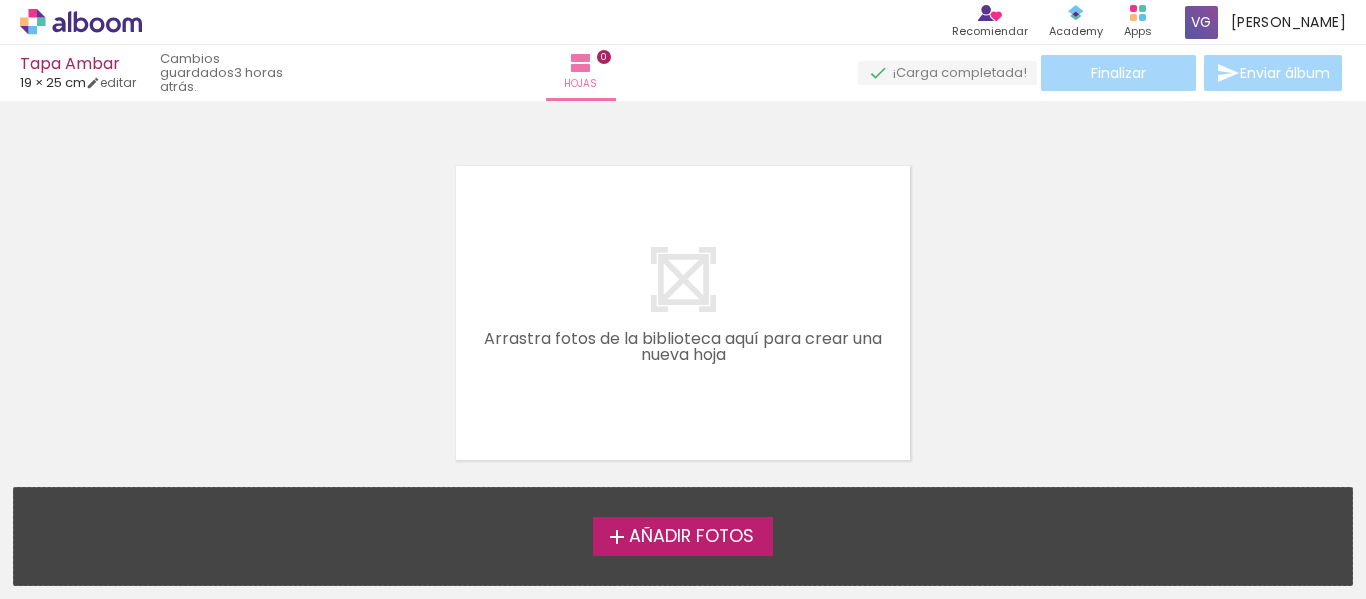 click on "Añadir Fotos" at bounding box center (691, 537) 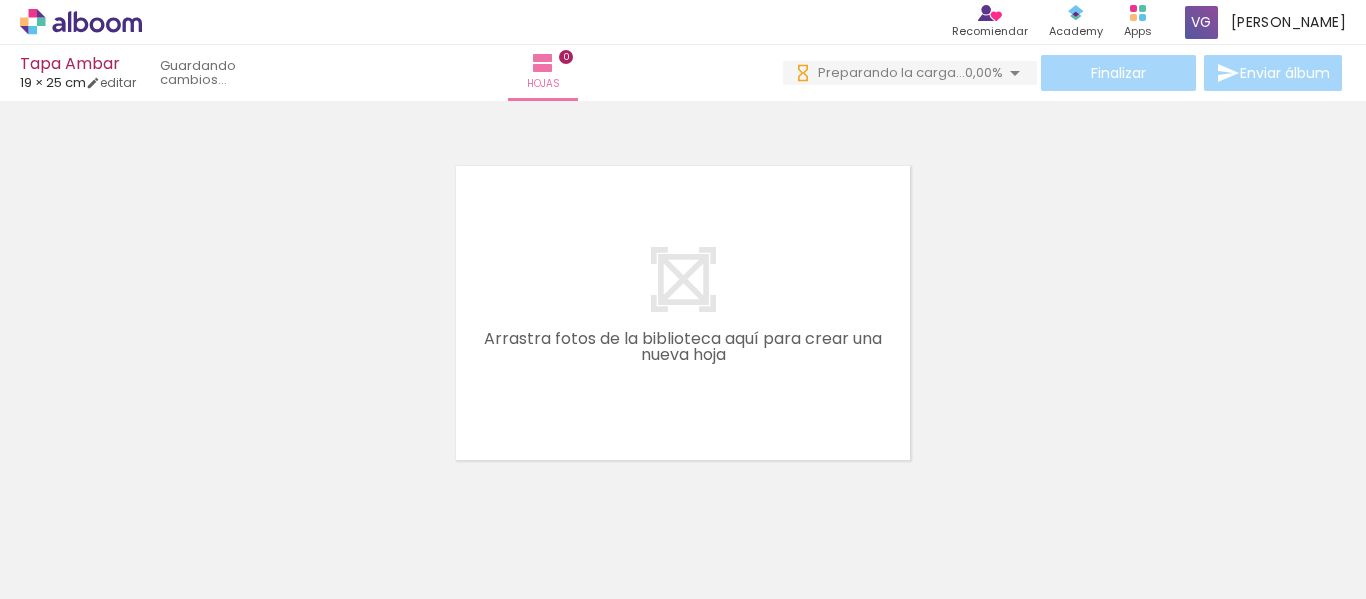 scroll, scrollTop: 0, scrollLeft: 0, axis: both 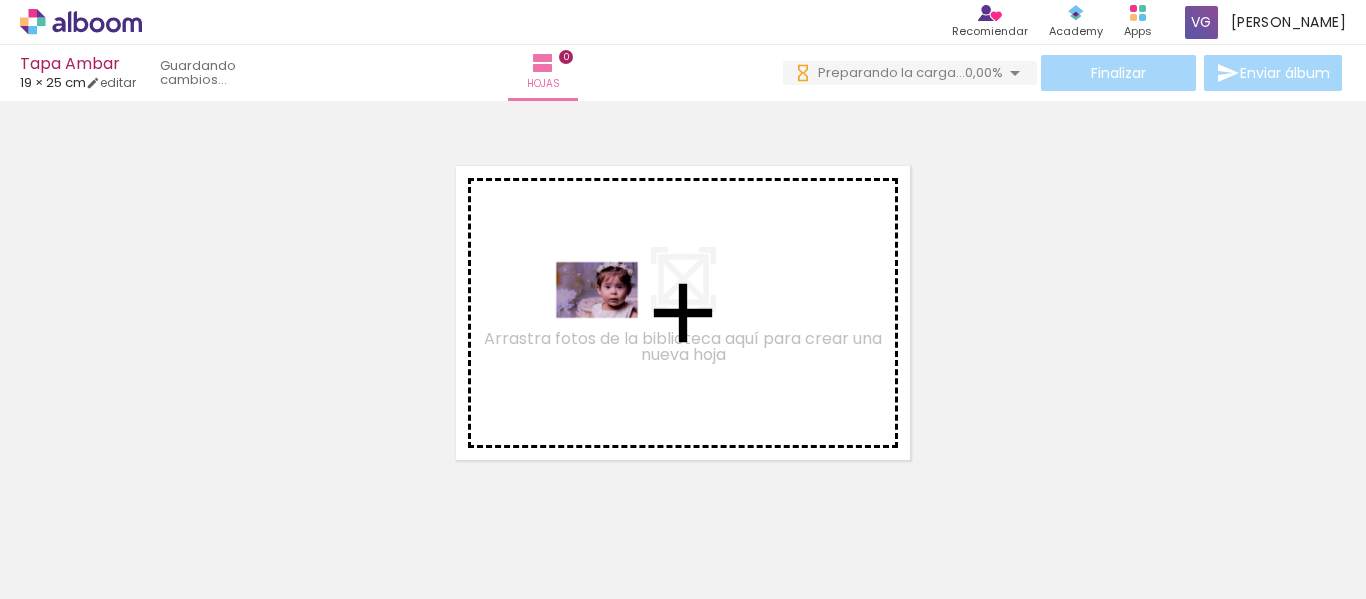 drag, startPoint x: 206, startPoint y: 547, endPoint x: 612, endPoint y: 318, distance: 466.12982 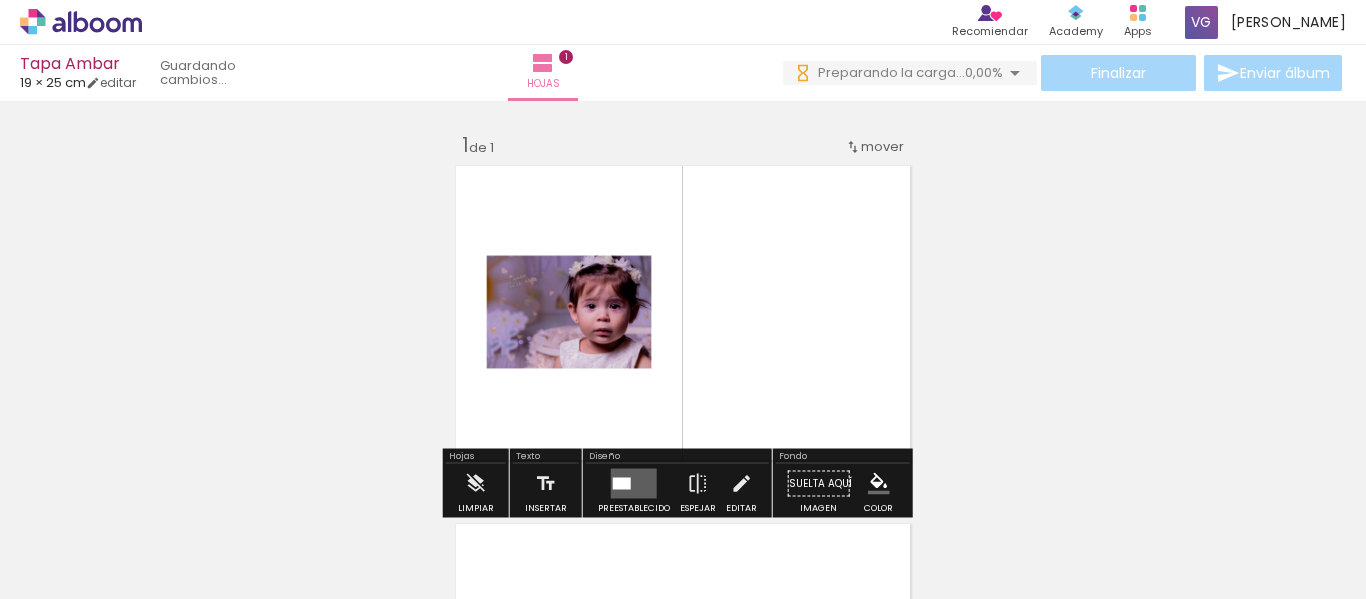 scroll, scrollTop: 26, scrollLeft: 0, axis: vertical 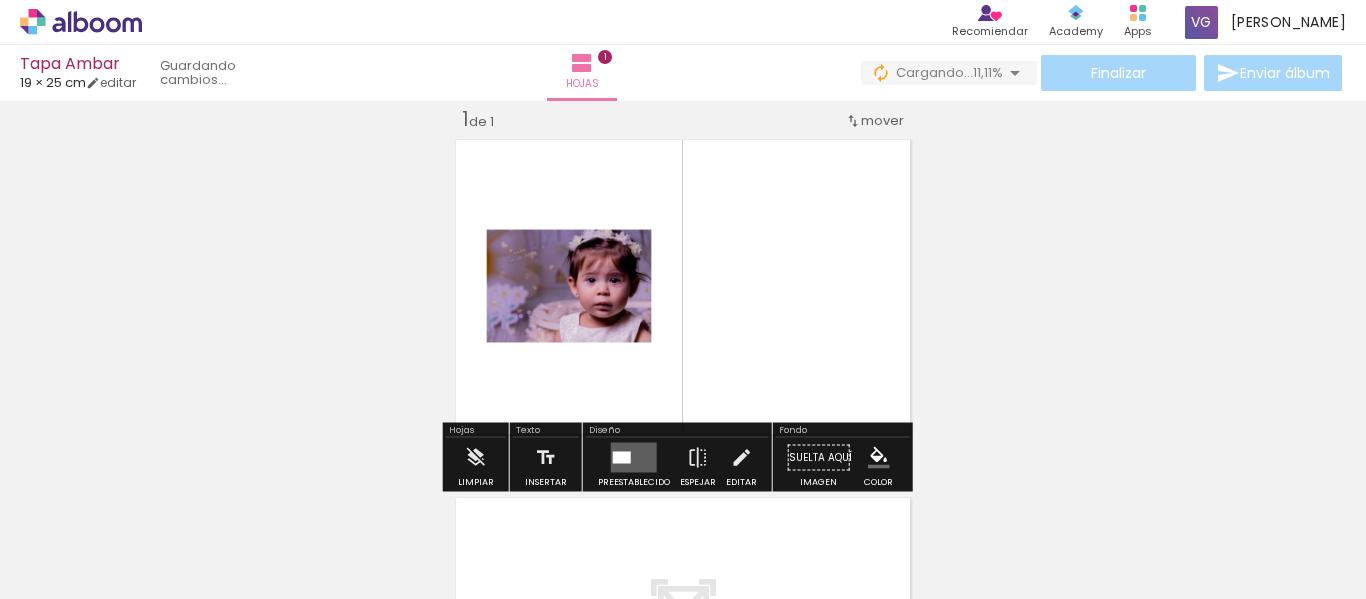 click at bounding box center (634, 458) 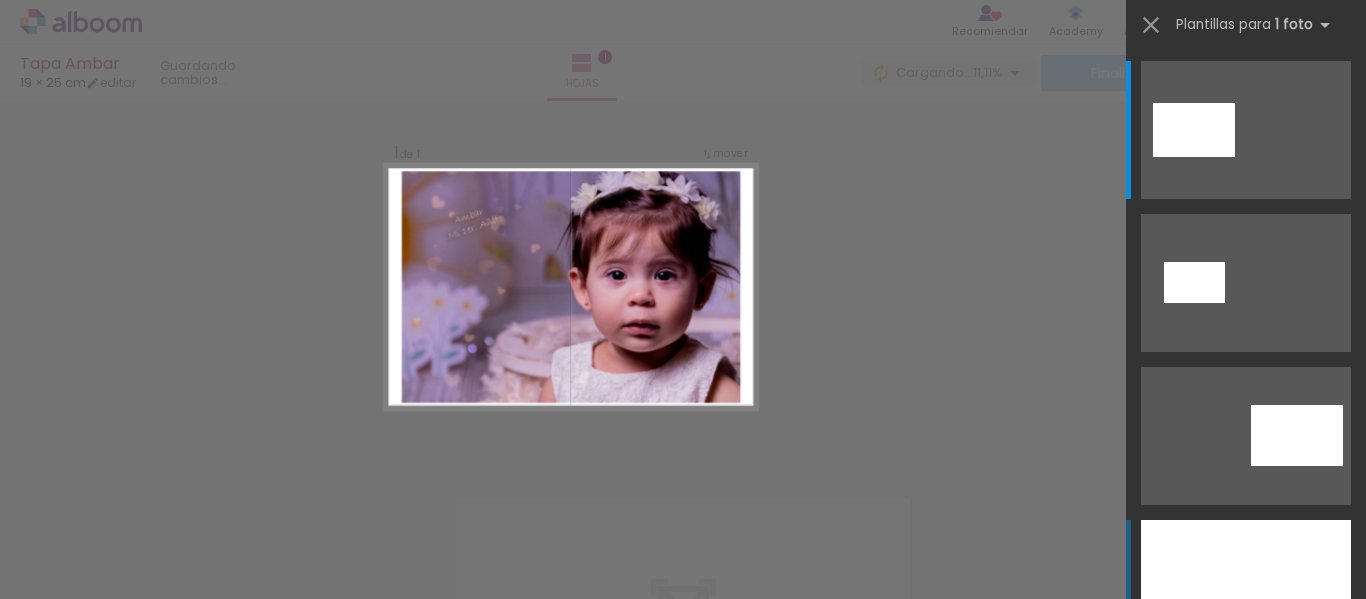 click at bounding box center [1246, 589] 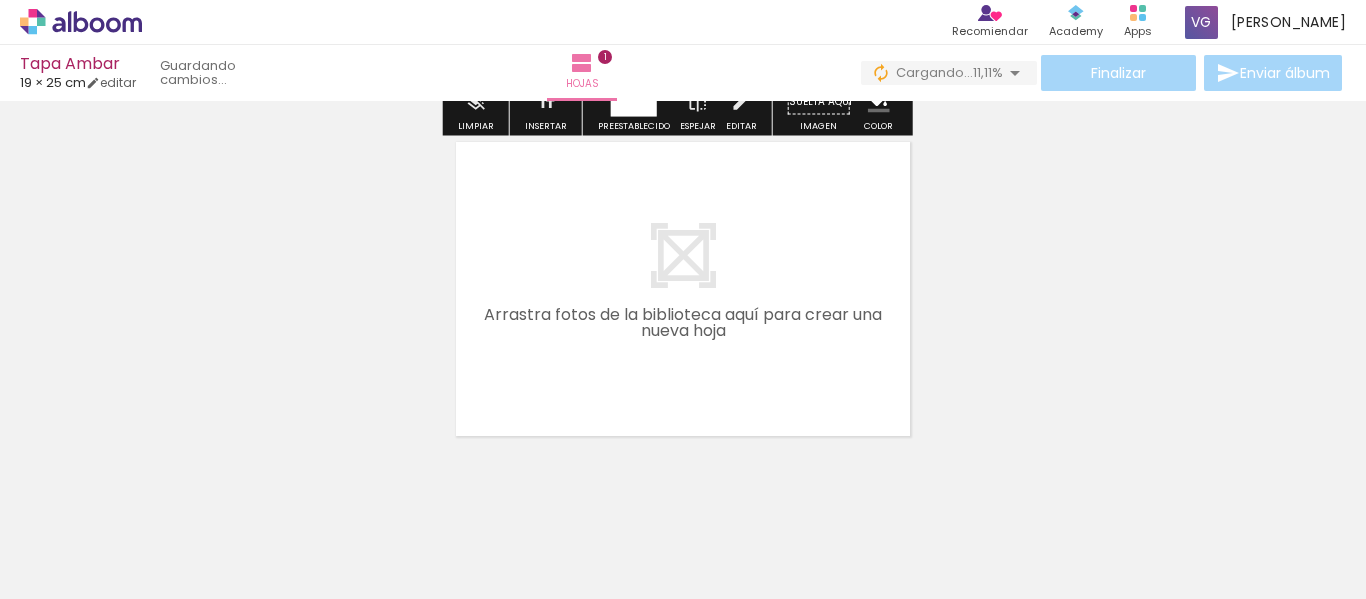 scroll, scrollTop: 421, scrollLeft: 0, axis: vertical 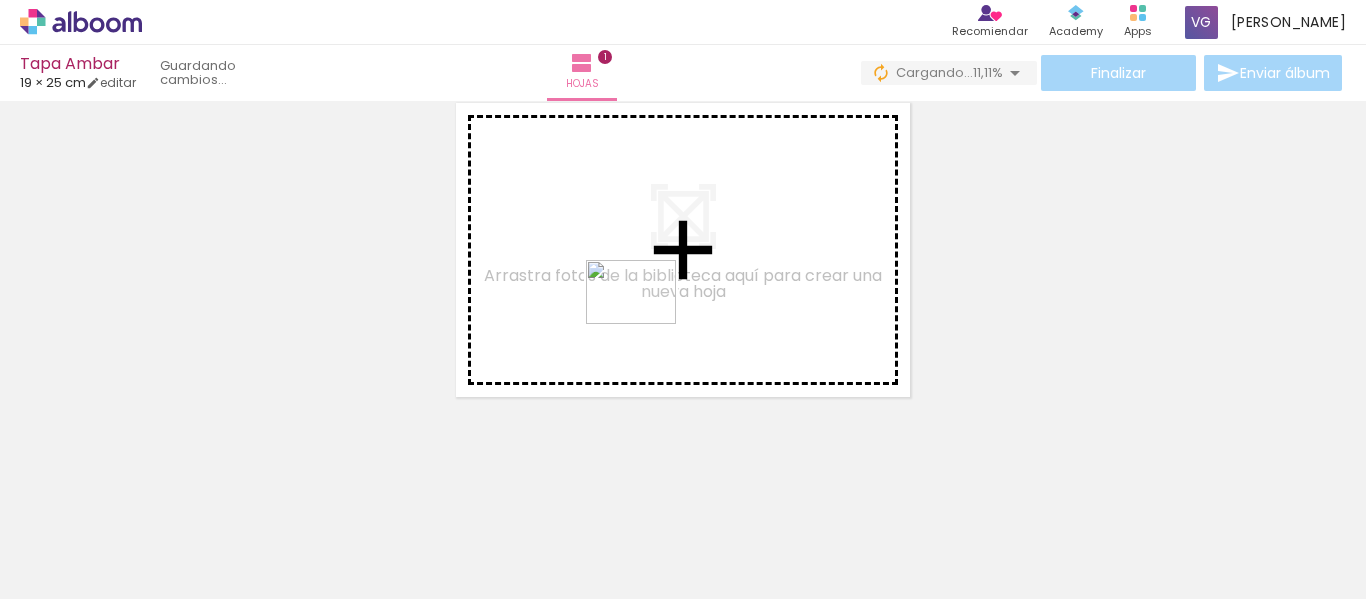 drag, startPoint x: 326, startPoint y: 535, endPoint x: 698, endPoint y: 356, distance: 412.82562 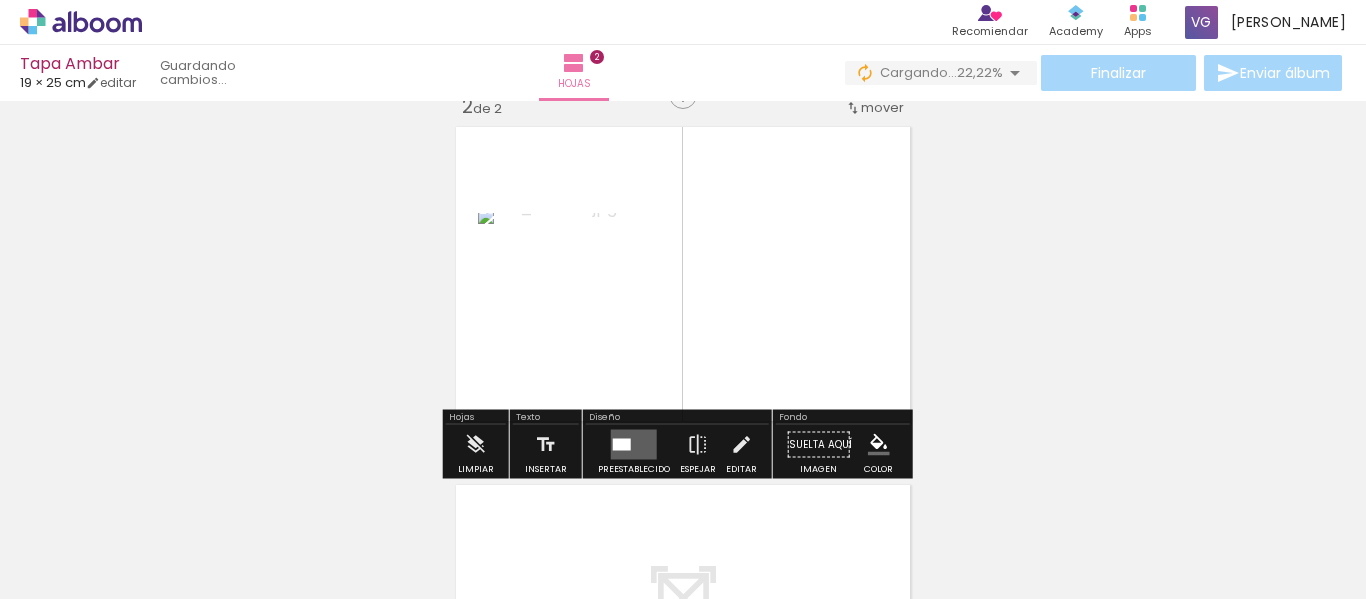 scroll, scrollTop: 384, scrollLeft: 0, axis: vertical 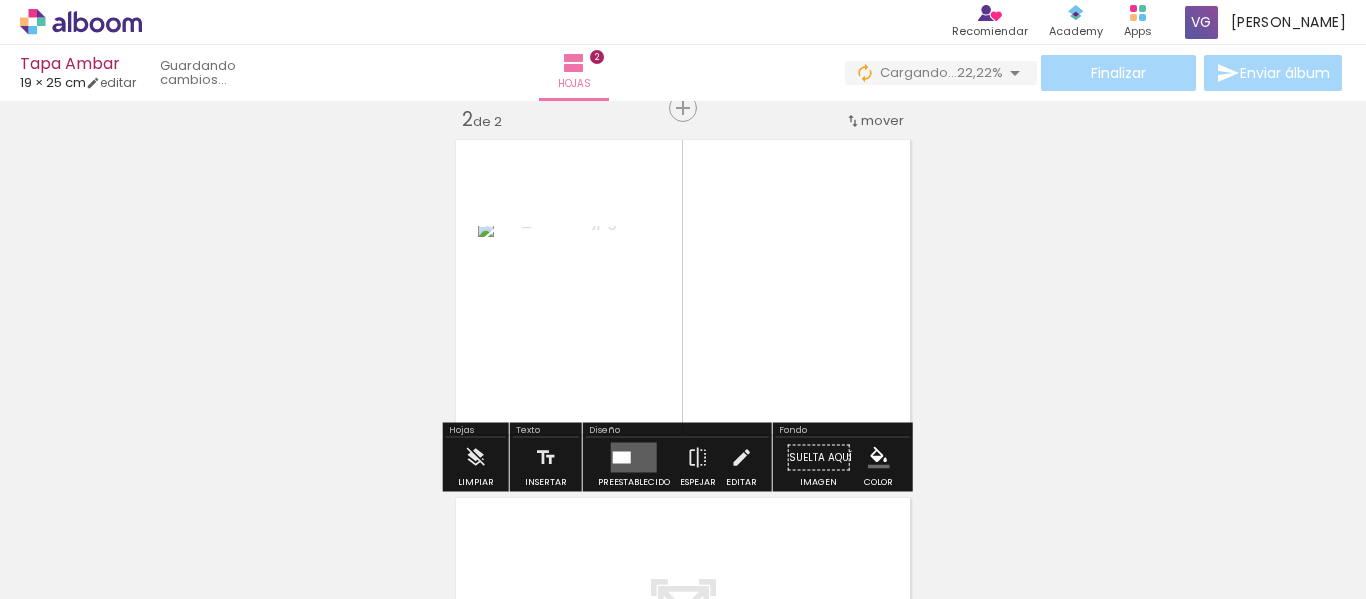 click at bounding box center [622, 458] 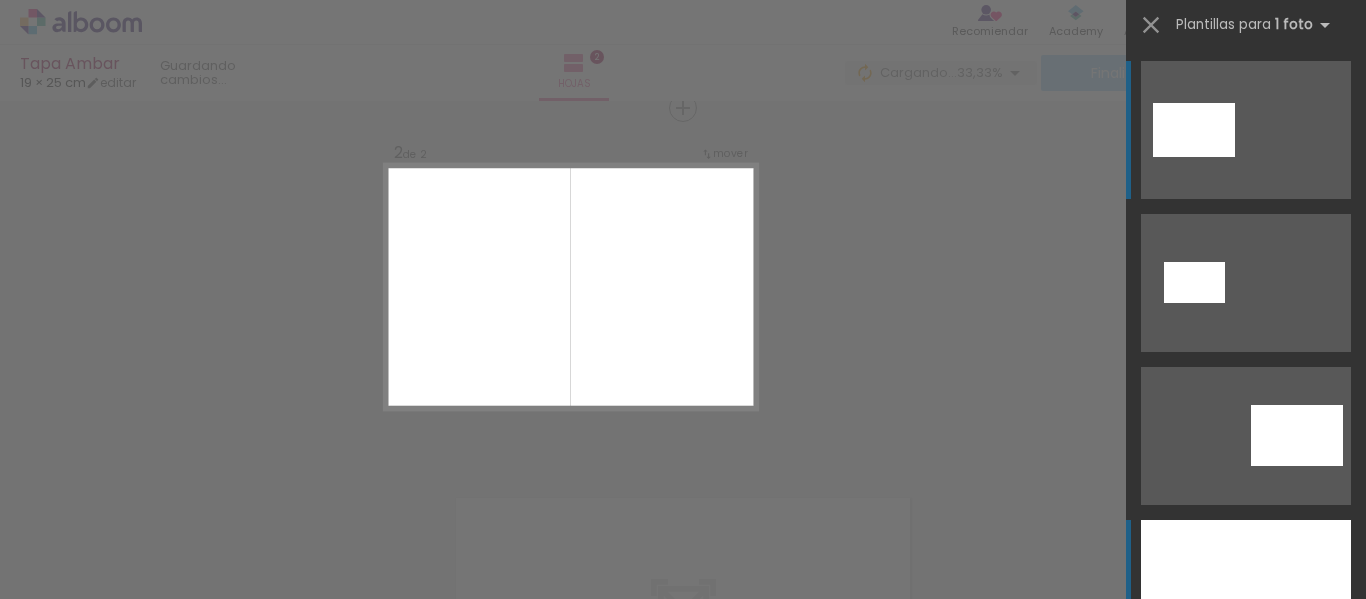 click at bounding box center [1246, 589] 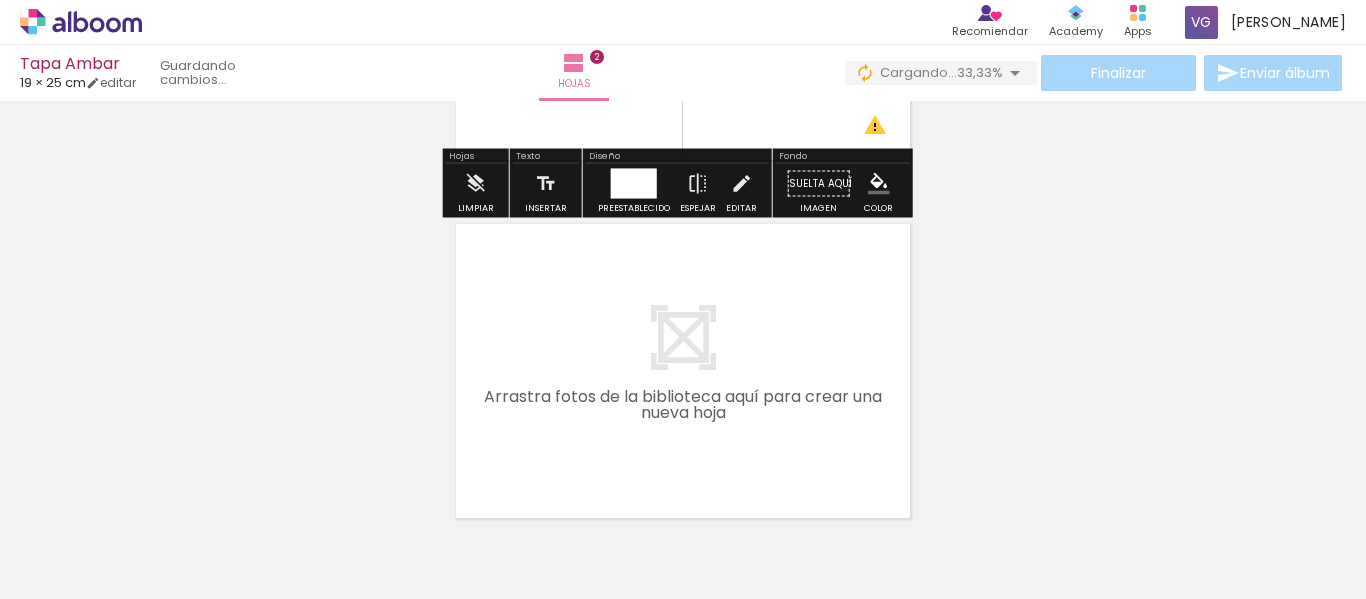 scroll, scrollTop: 779, scrollLeft: 0, axis: vertical 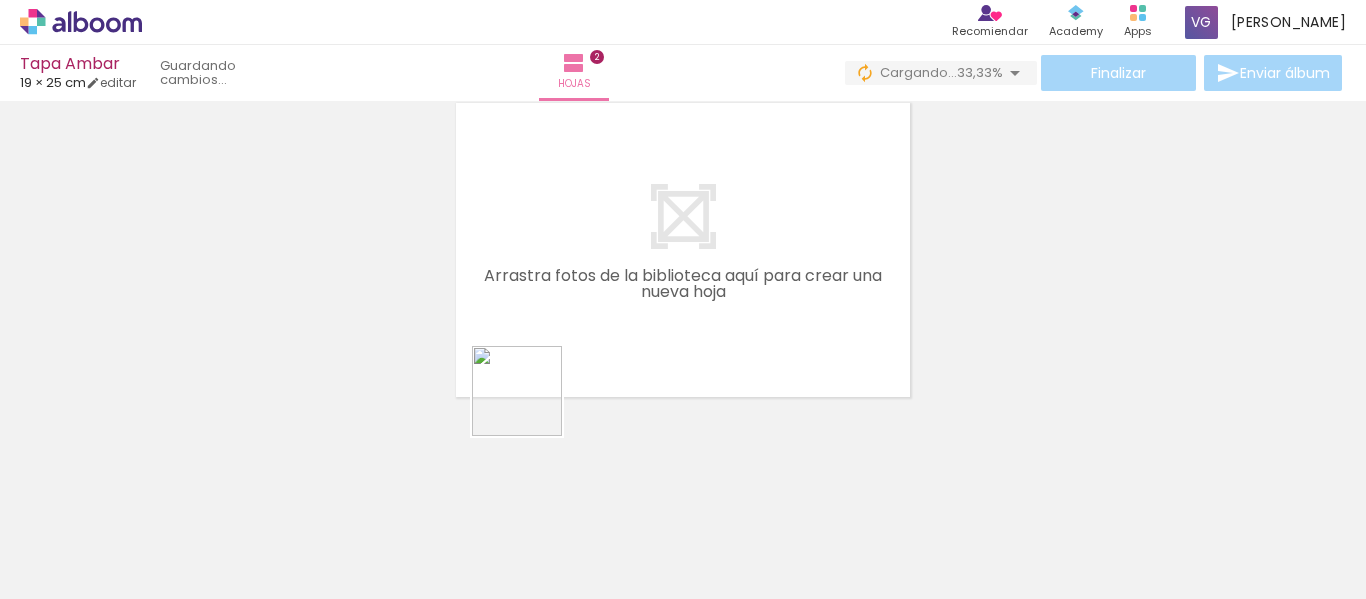 drag, startPoint x: 432, startPoint y: 539, endPoint x: 645, endPoint y: 303, distance: 317.90723 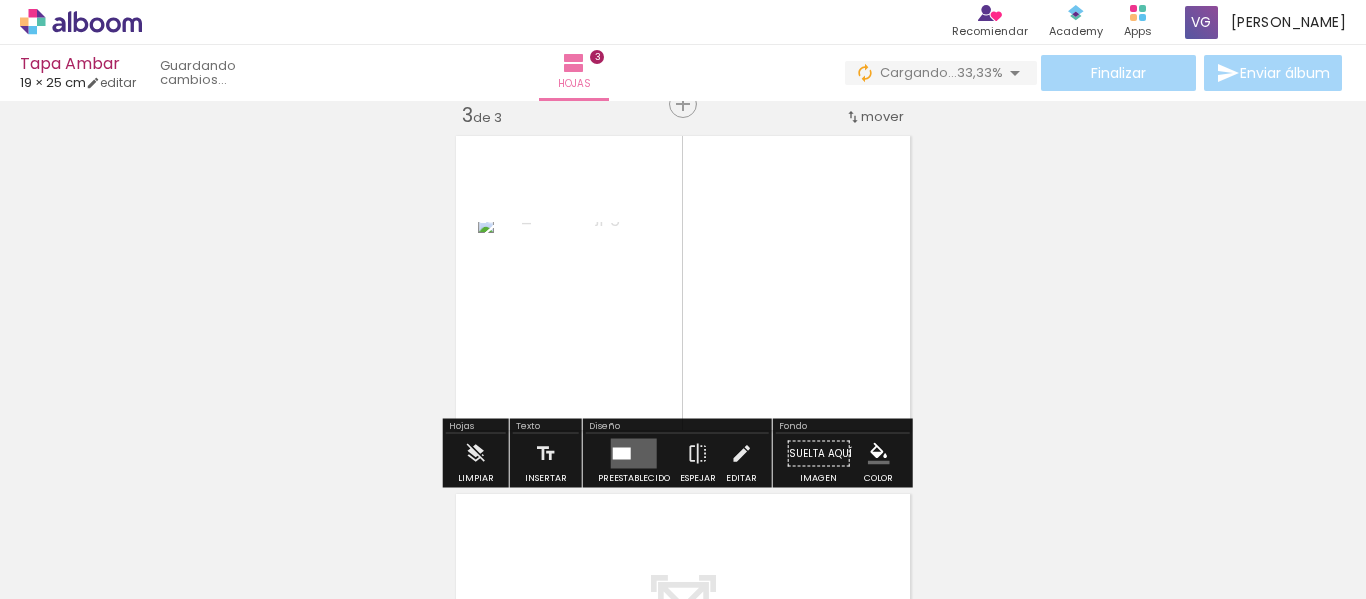 scroll, scrollTop: 742, scrollLeft: 0, axis: vertical 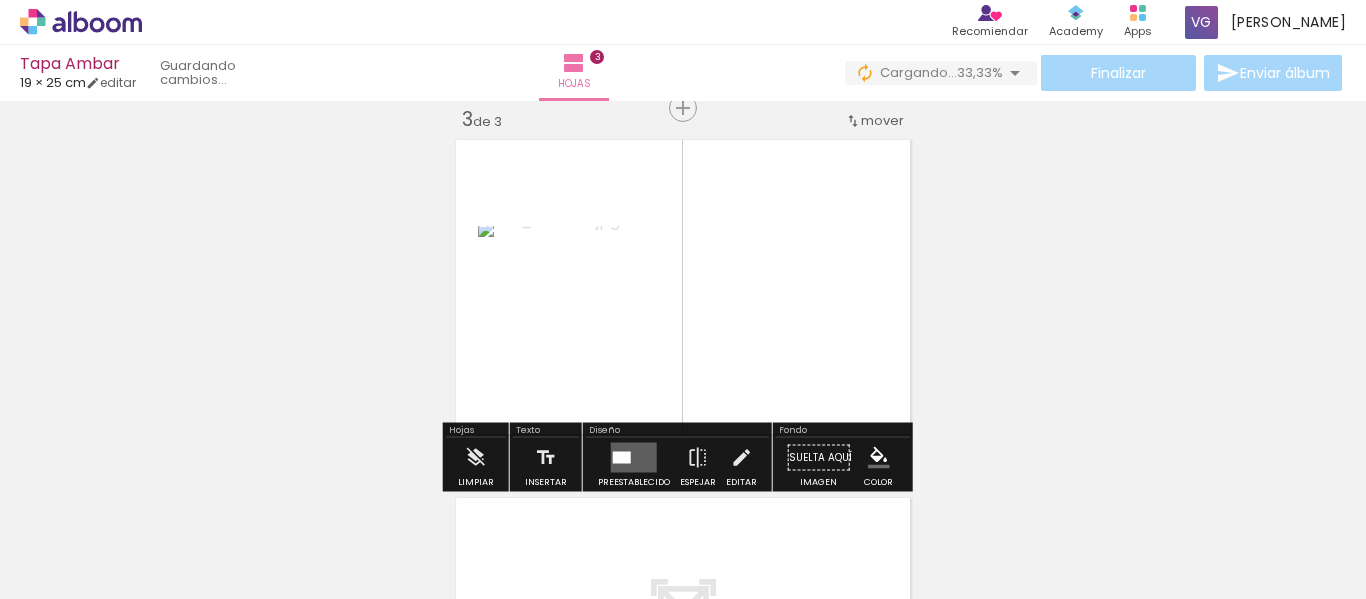 drag, startPoint x: 636, startPoint y: 452, endPoint x: 759, endPoint y: 424, distance: 126.146736 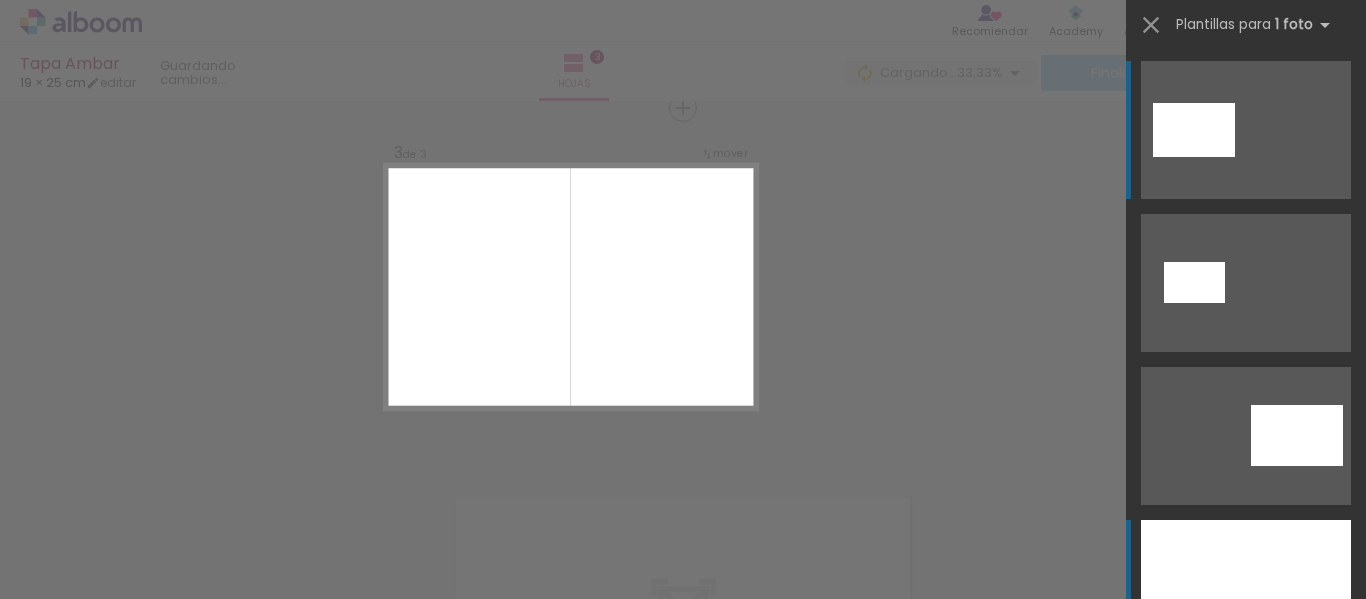 click at bounding box center [1246, 589] 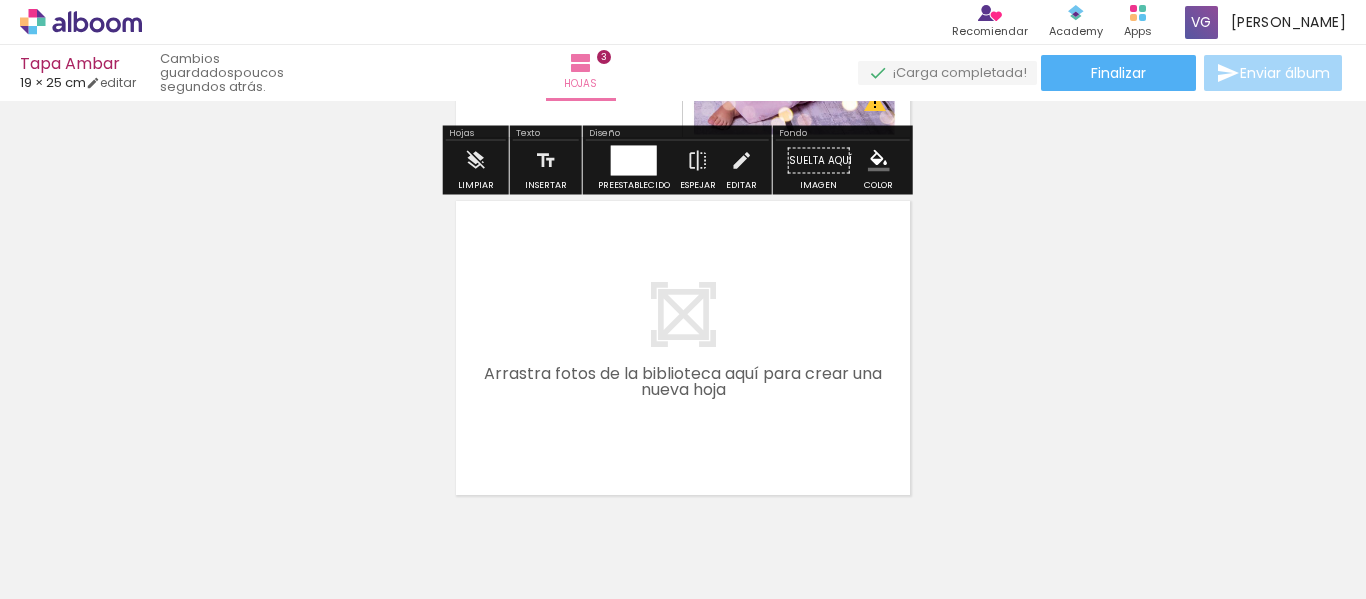 scroll, scrollTop: 1042, scrollLeft: 0, axis: vertical 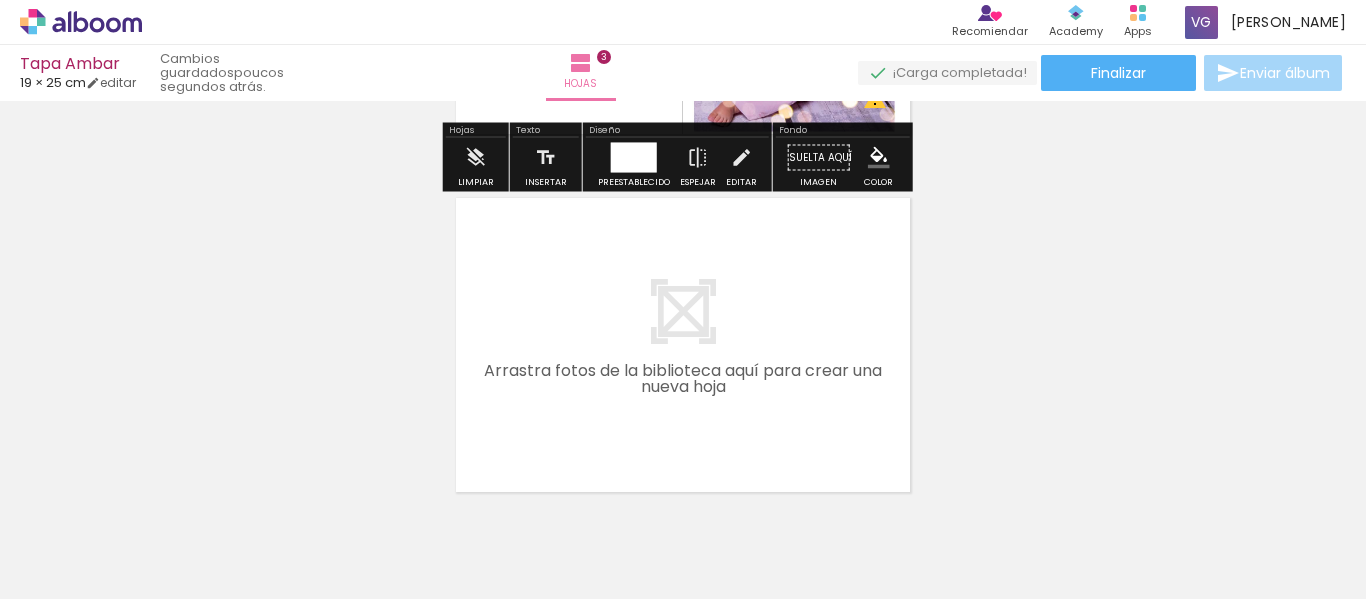 drag, startPoint x: 536, startPoint y: 548, endPoint x: 562, endPoint y: 491, distance: 62.649822 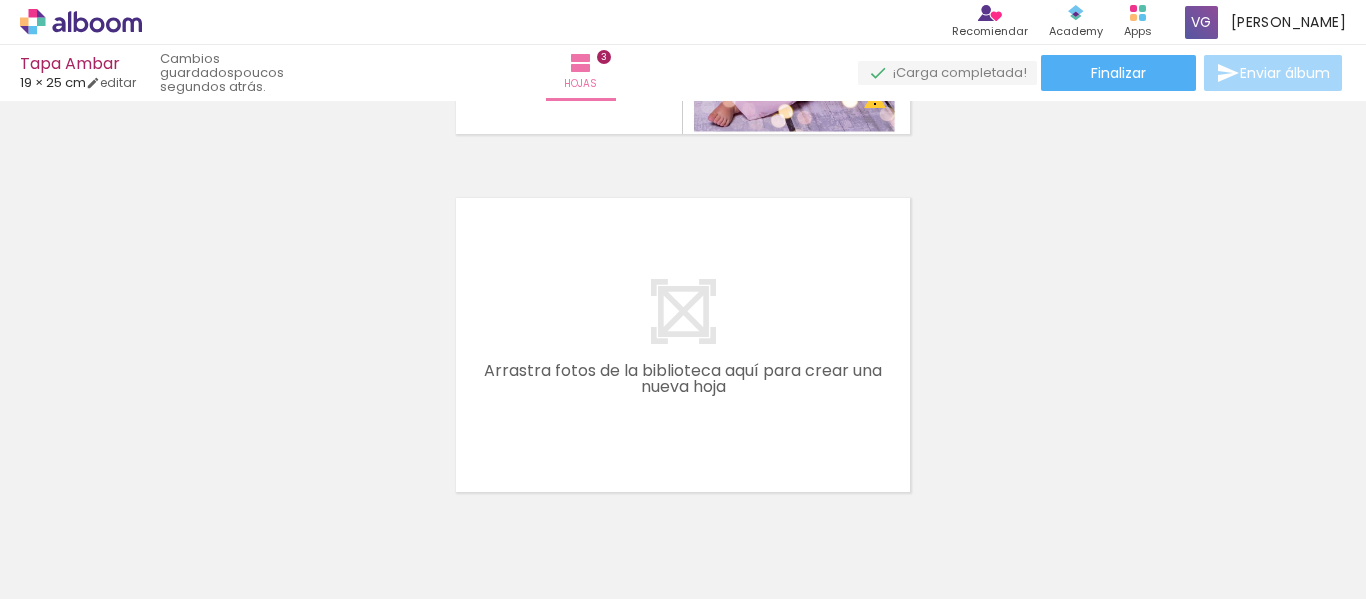 click at bounding box center (683, 345) 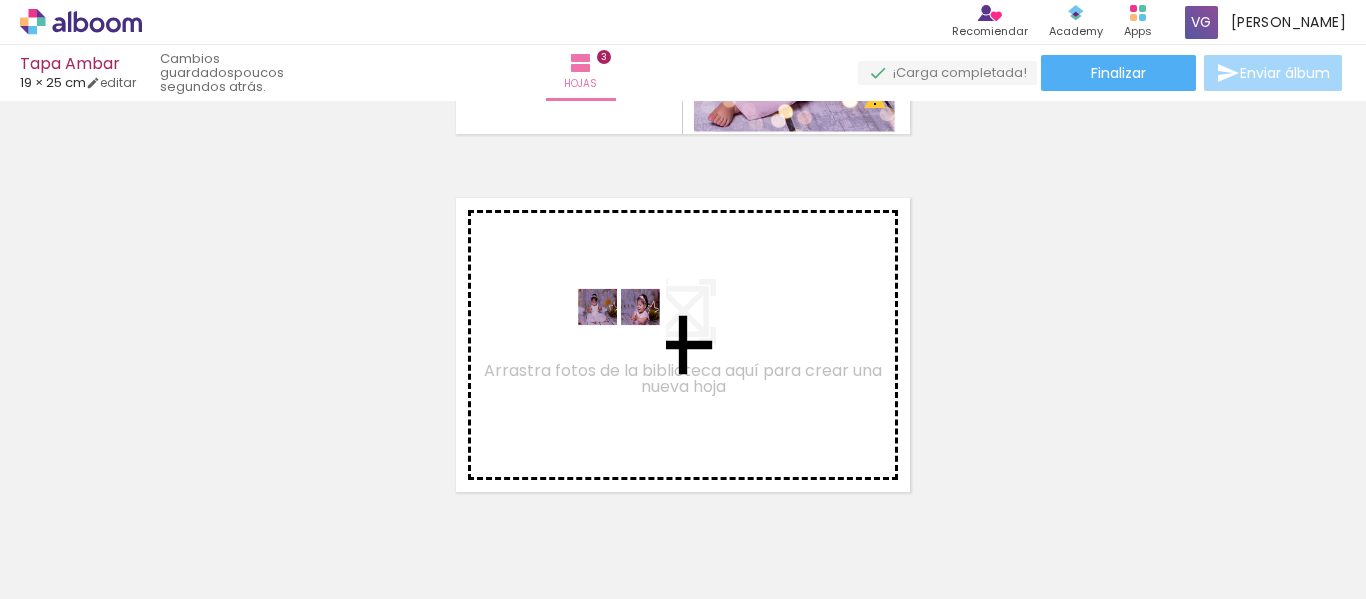 drag, startPoint x: 561, startPoint y: 524, endPoint x: 643, endPoint y: 304, distance: 234.785 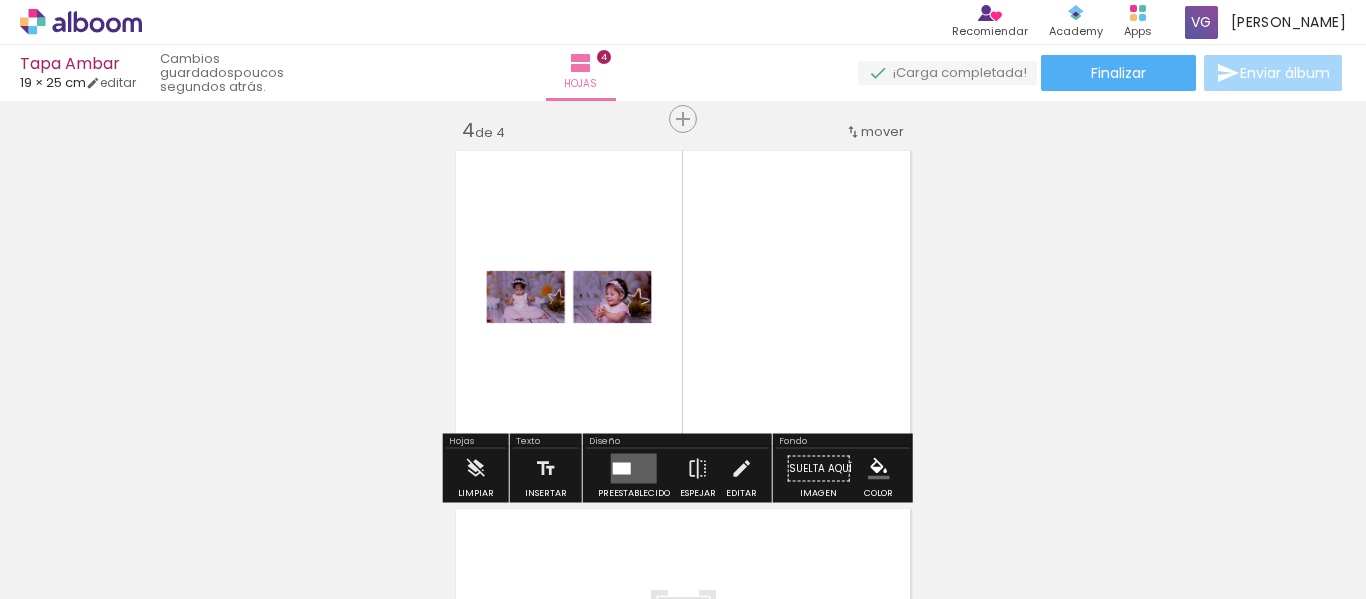 scroll, scrollTop: 1100, scrollLeft: 0, axis: vertical 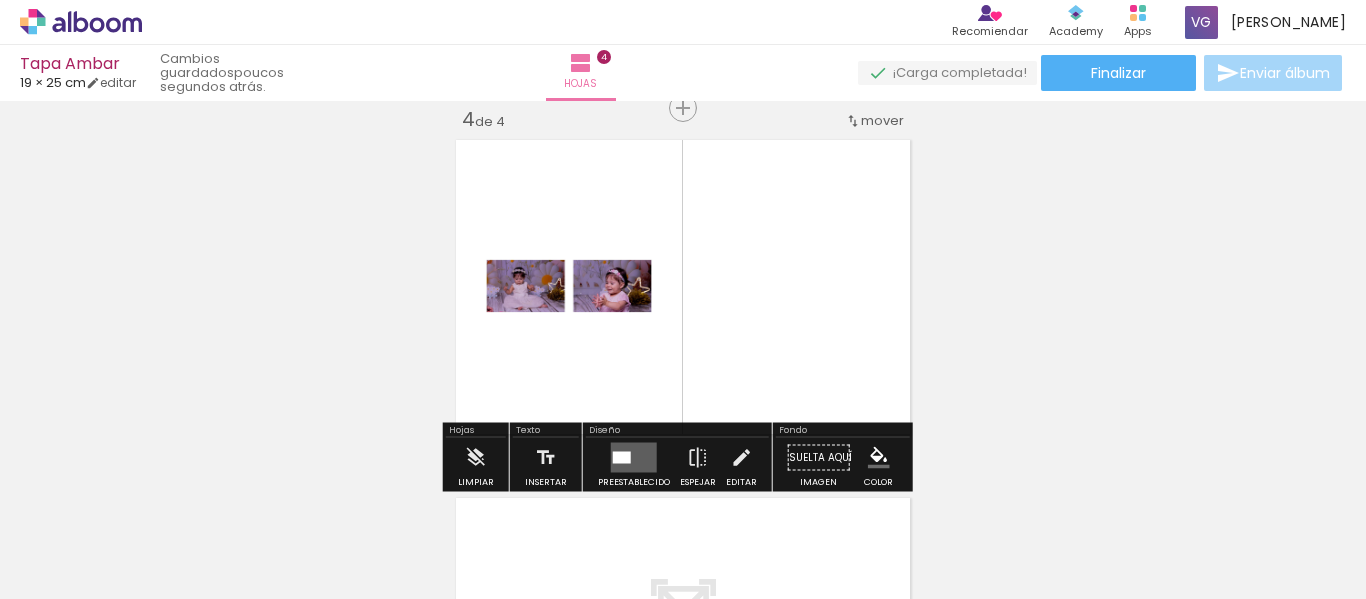 click at bounding box center [634, 458] 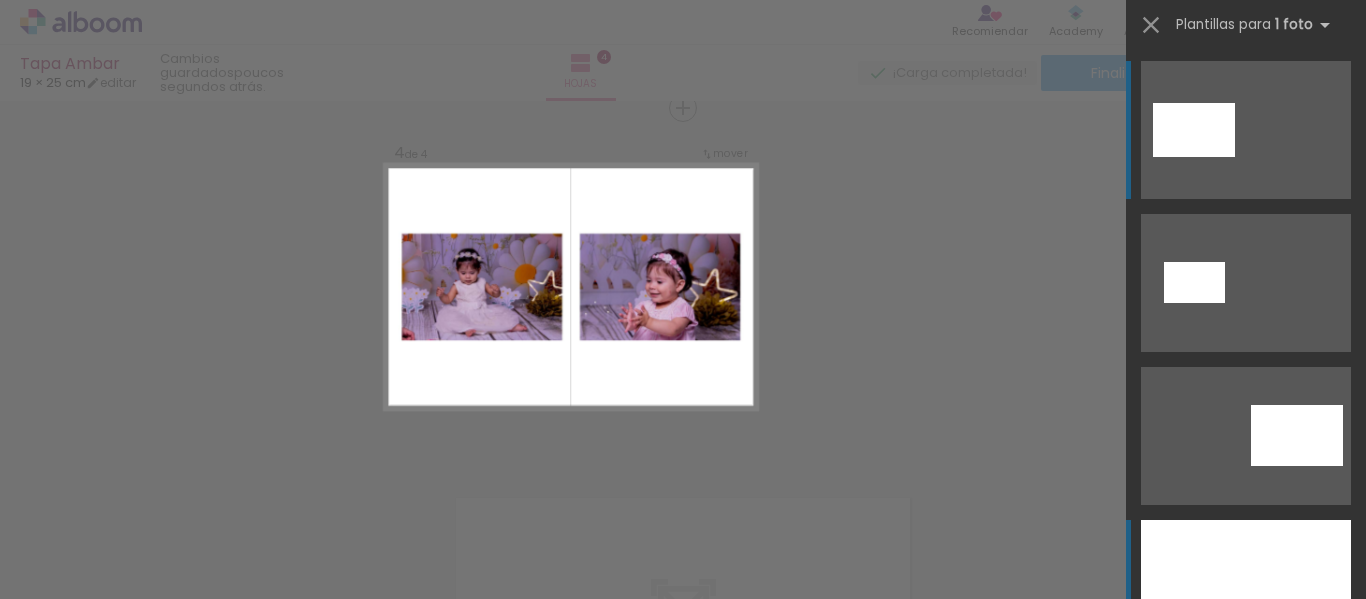 click at bounding box center (1246, 589) 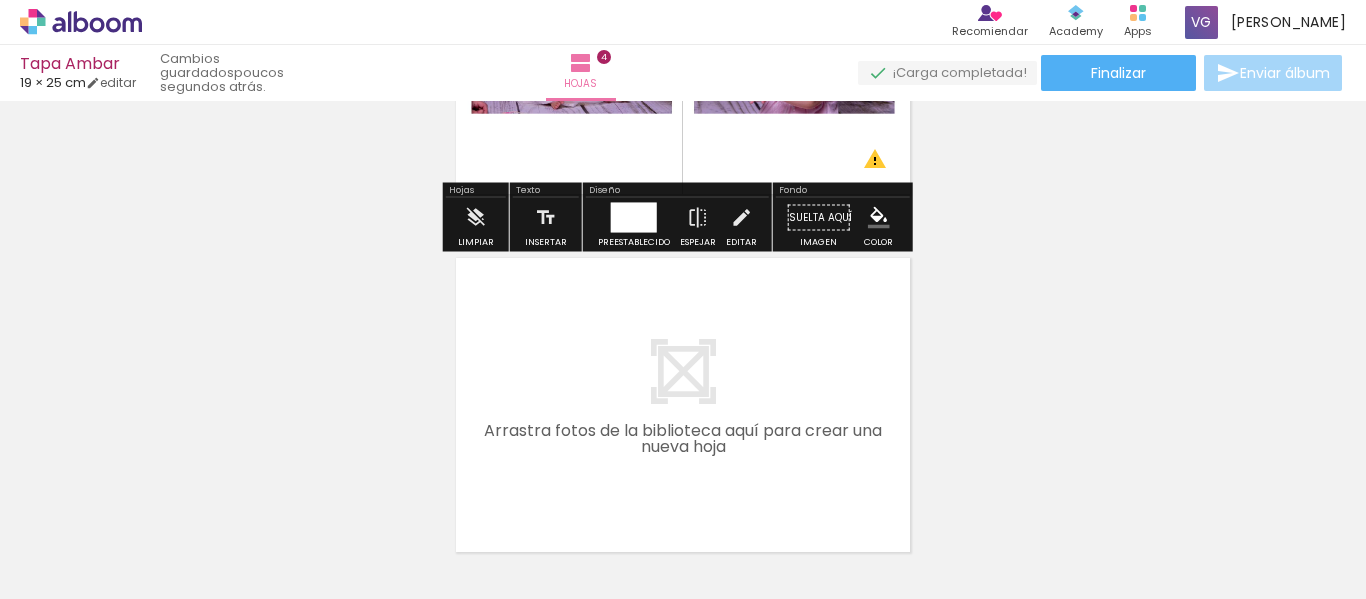 scroll, scrollTop: 1400, scrollLeft: 0, axis: vertical 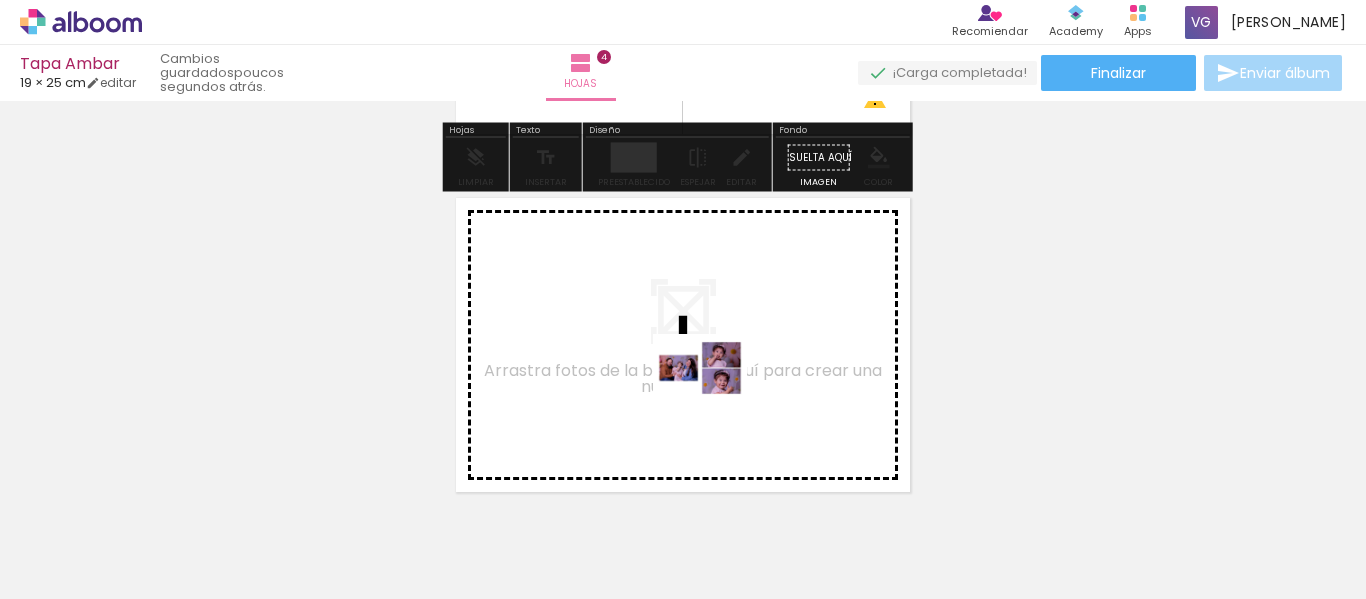 drag, startPoint x: 661, startPoint y: 546, endPoint x: 716, endPoint y: 390, distance: 165.4116 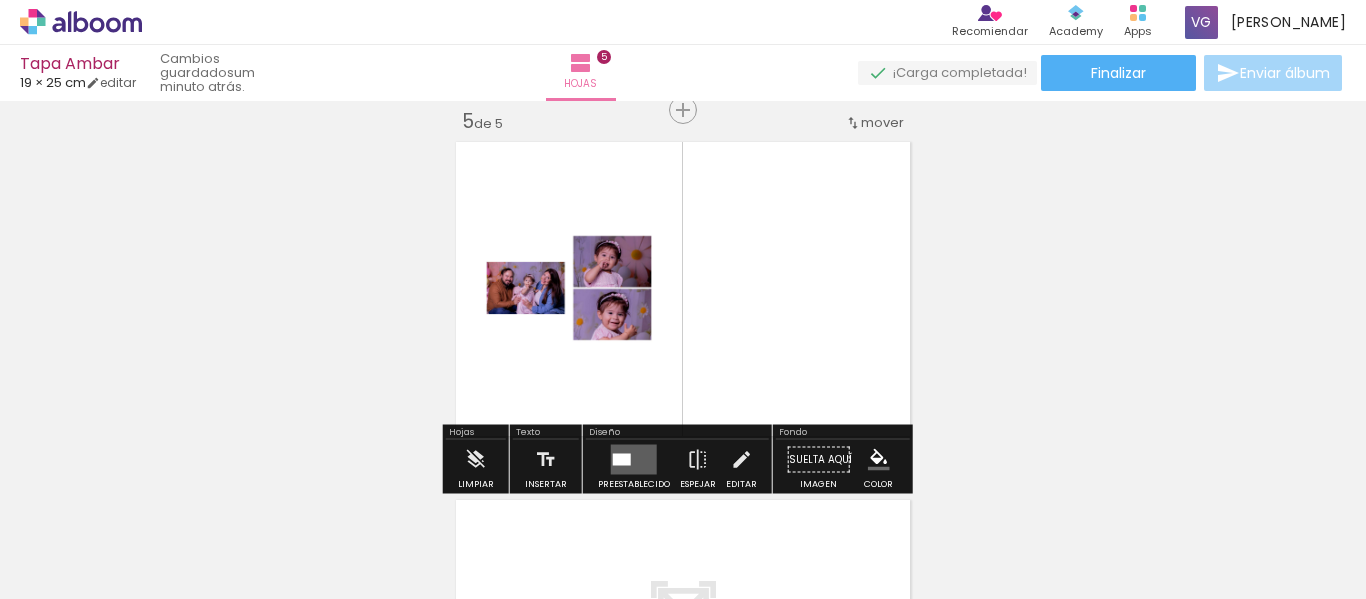 scroll, scrollTop: 1458, scrollLeft: 0, axis: vertical 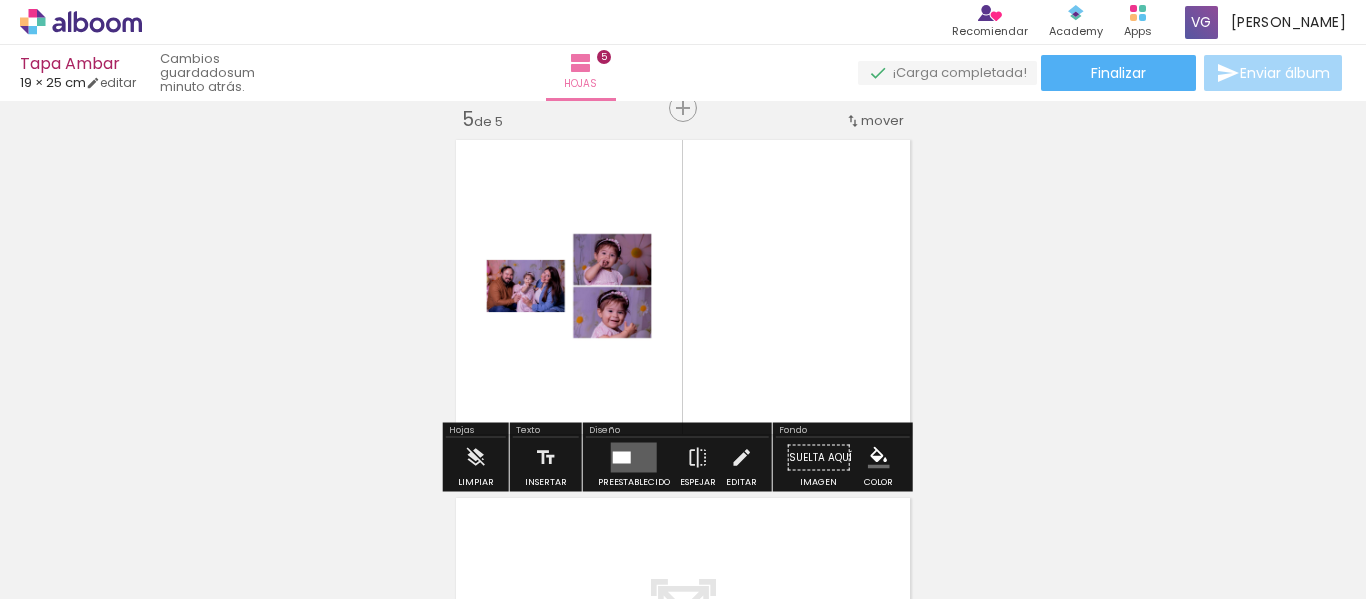 click at bounding box center [634, 458] 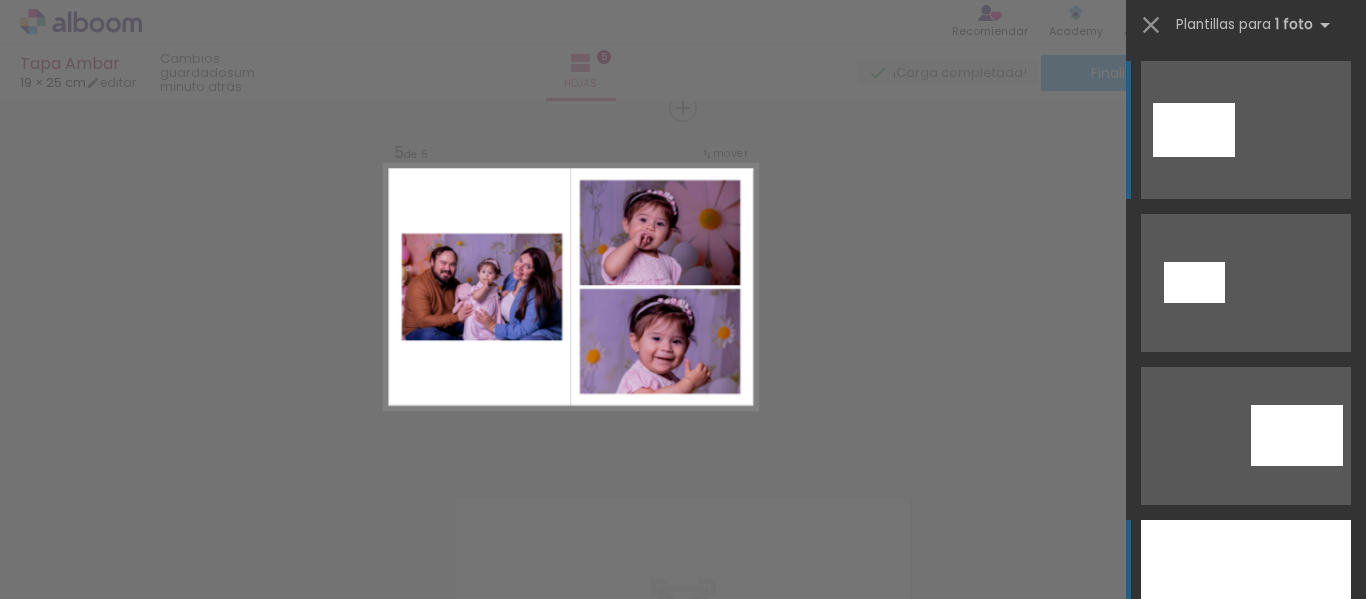 click at bounding box center (1246, 589) 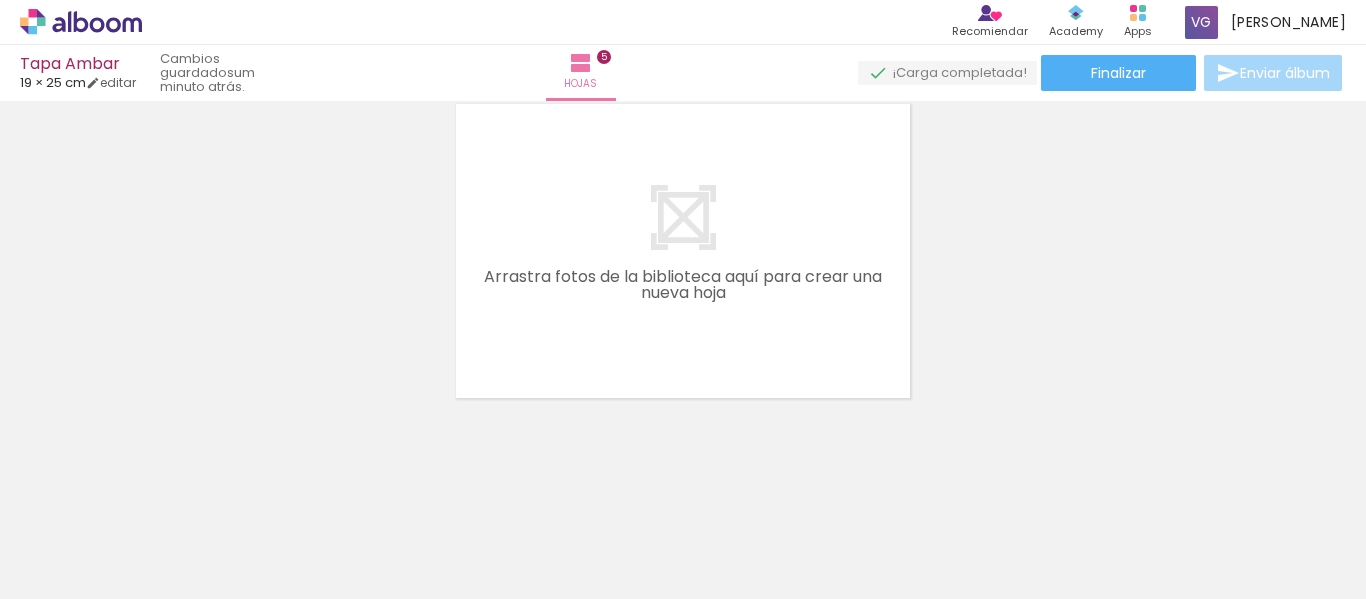 scroll, scrollTop: 1853, scrollLeft: 0, axis: vertical 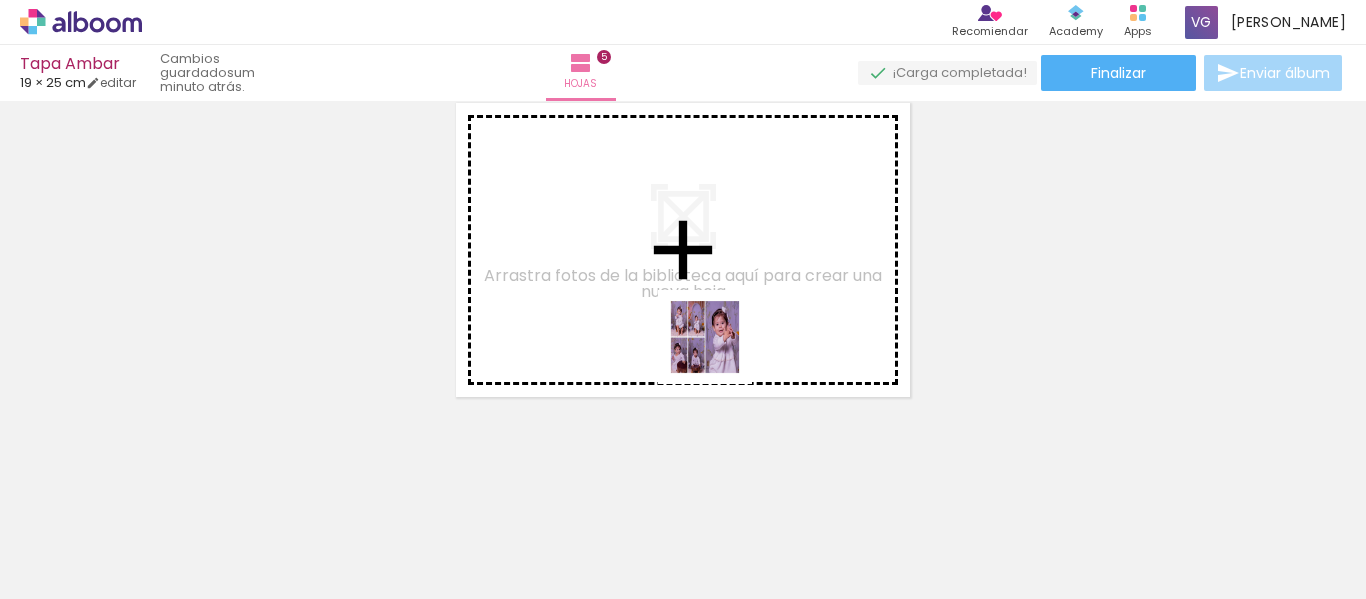 drag, startPoint x: 766, startPoint y: 535, endPoint x: 718, endPoint y: 343, distance: 197.90907 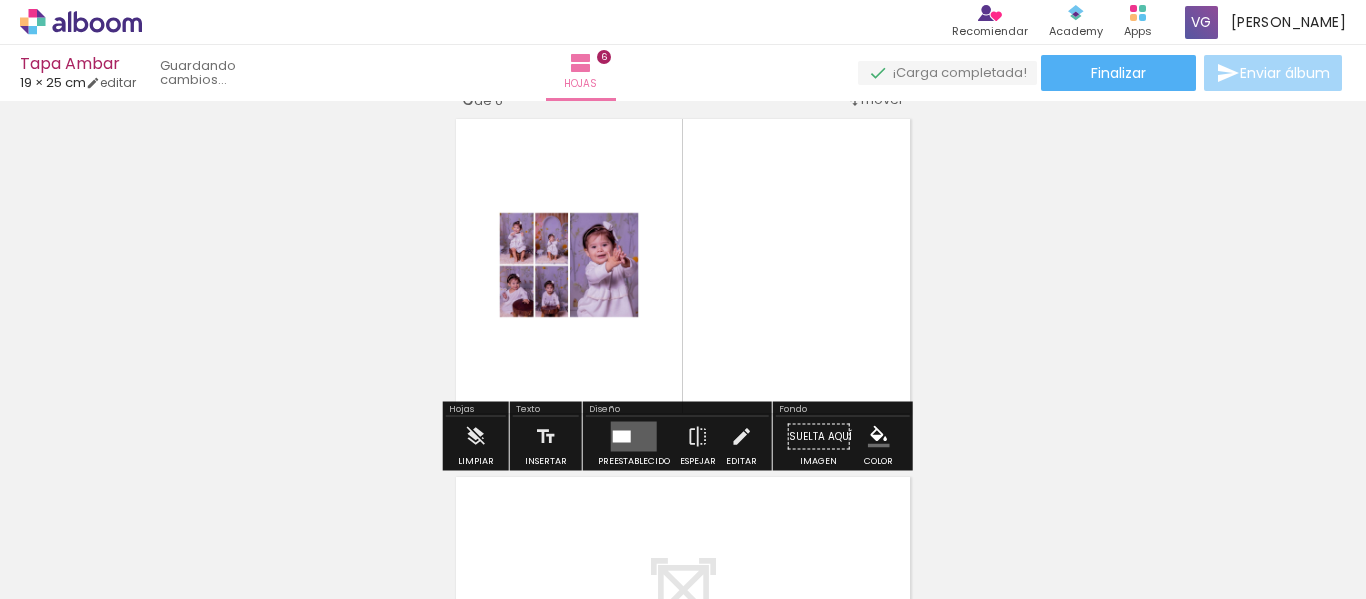scroll, scrollTop: 1816, scrollLeft: 0, axis: vertical 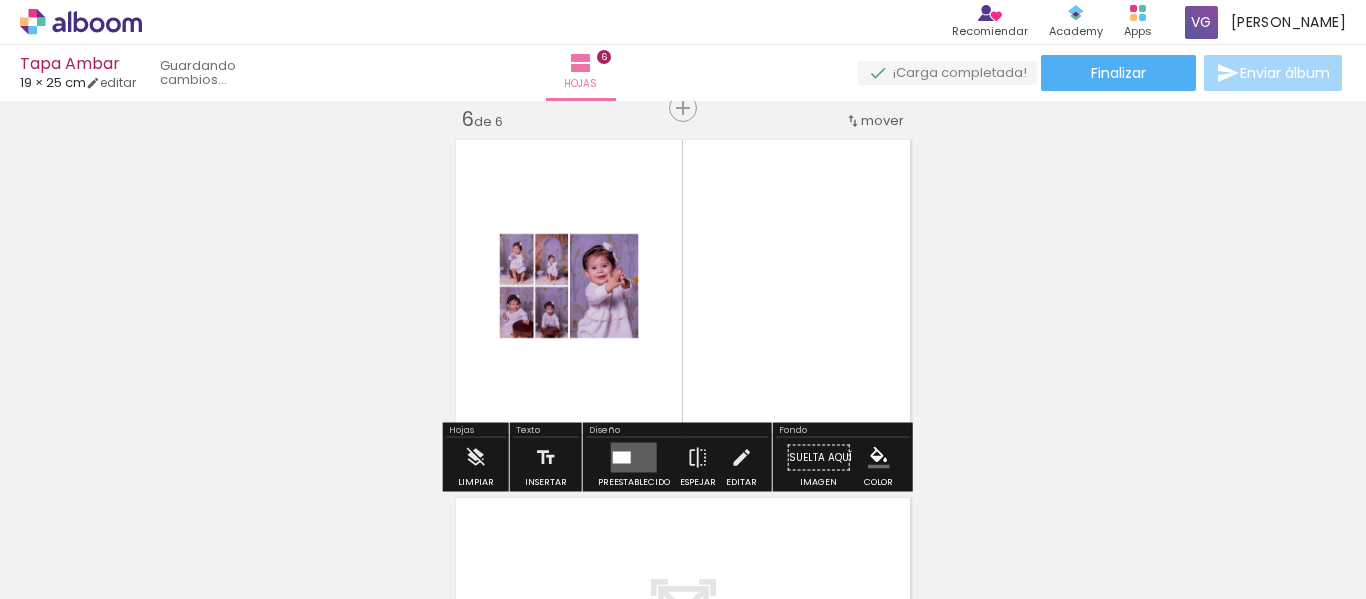 click at bounding box center [634, 458] 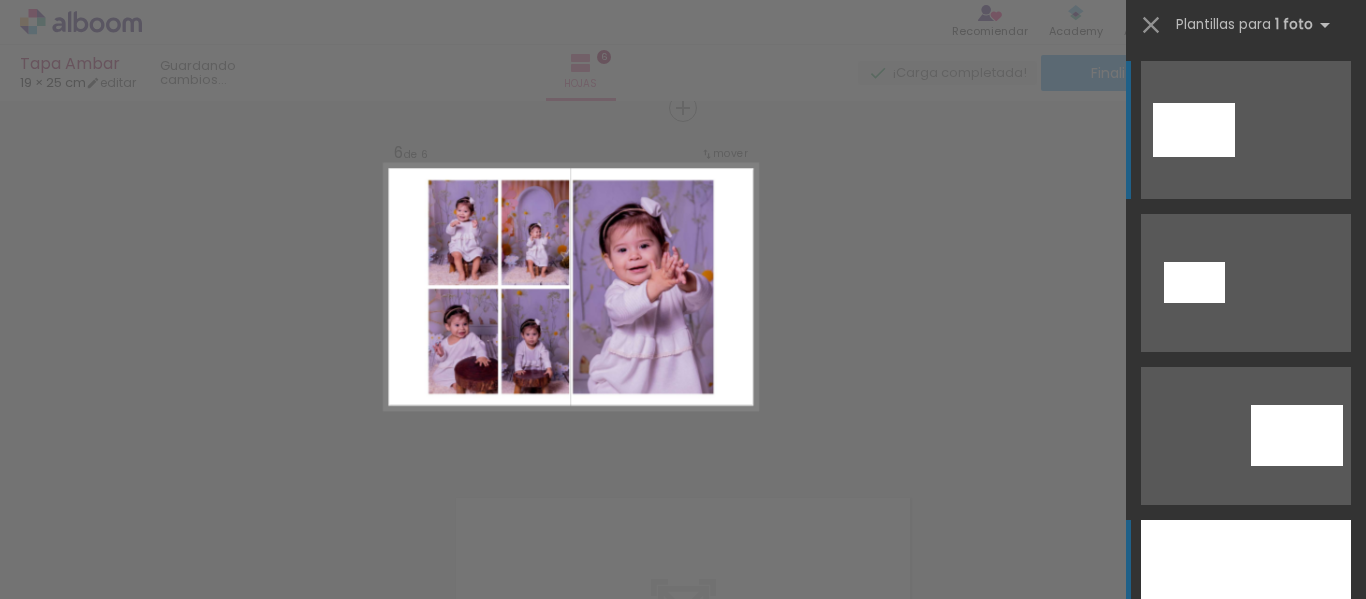 click at bounding box center [1246, 589] 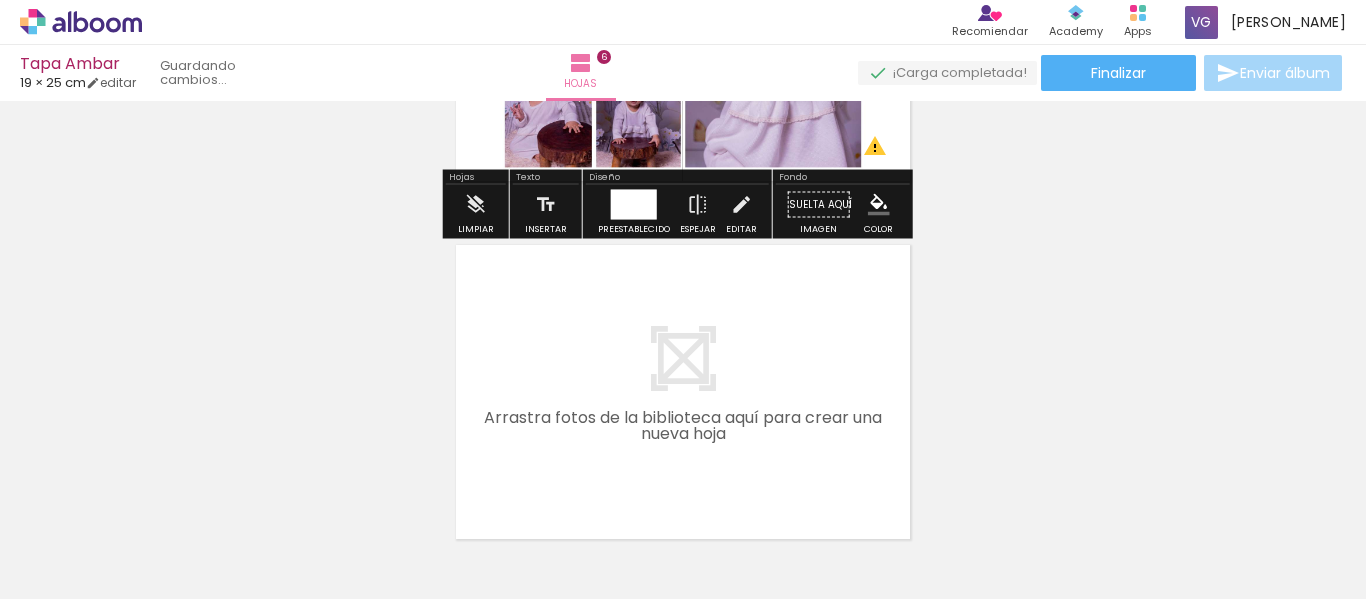scroll, scrollTop: 2116, scrollLeft: 0, axis: vertical 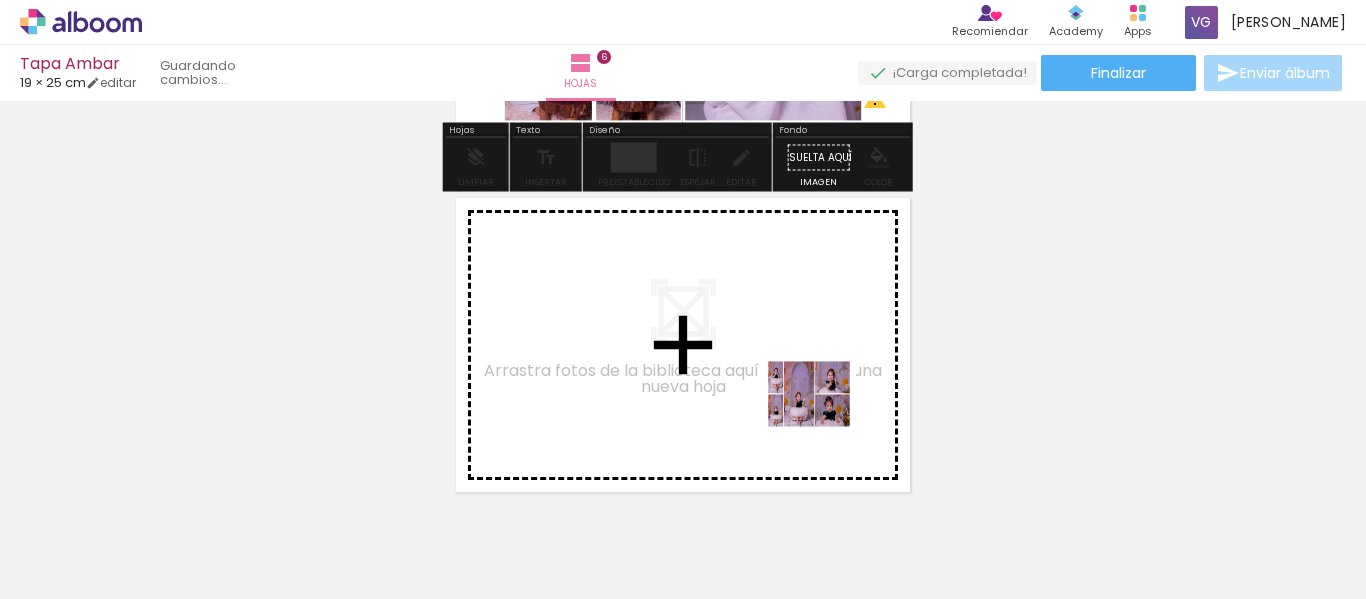 drag, startPoint x: 883, startPoint y: 540, endPoint x: 766, endPoint y: 366, distance: 209.67833 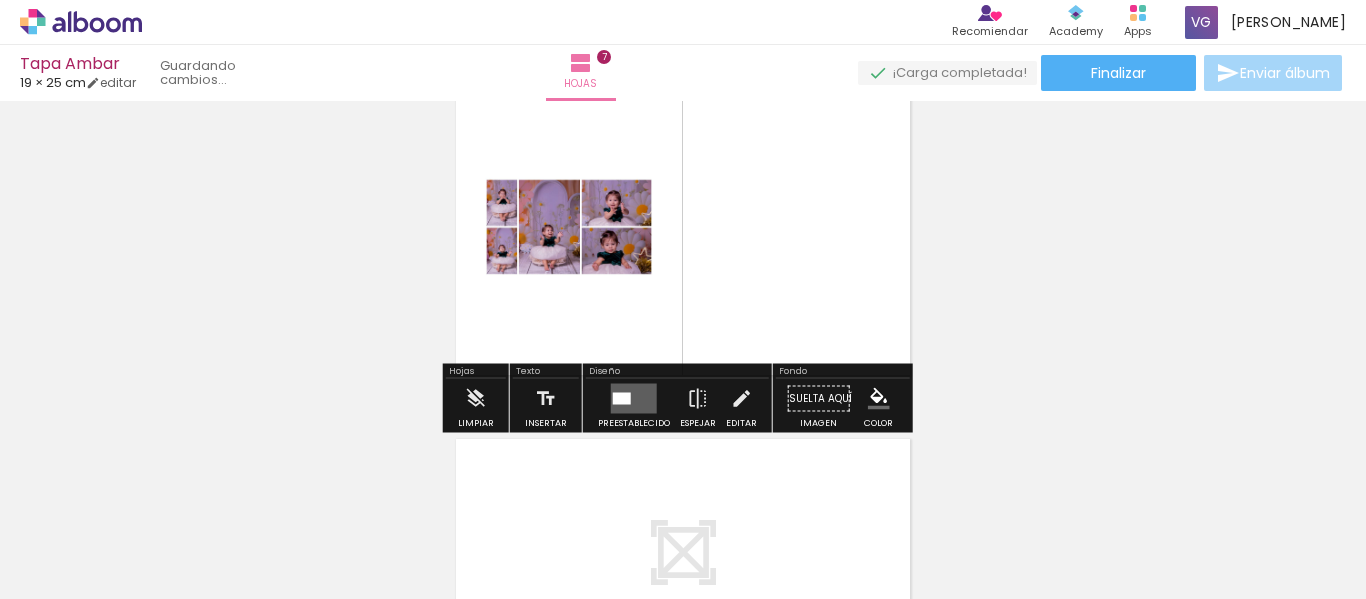 scroll, scrollTop: 2274, scrollLeft: 0, axis: vertical 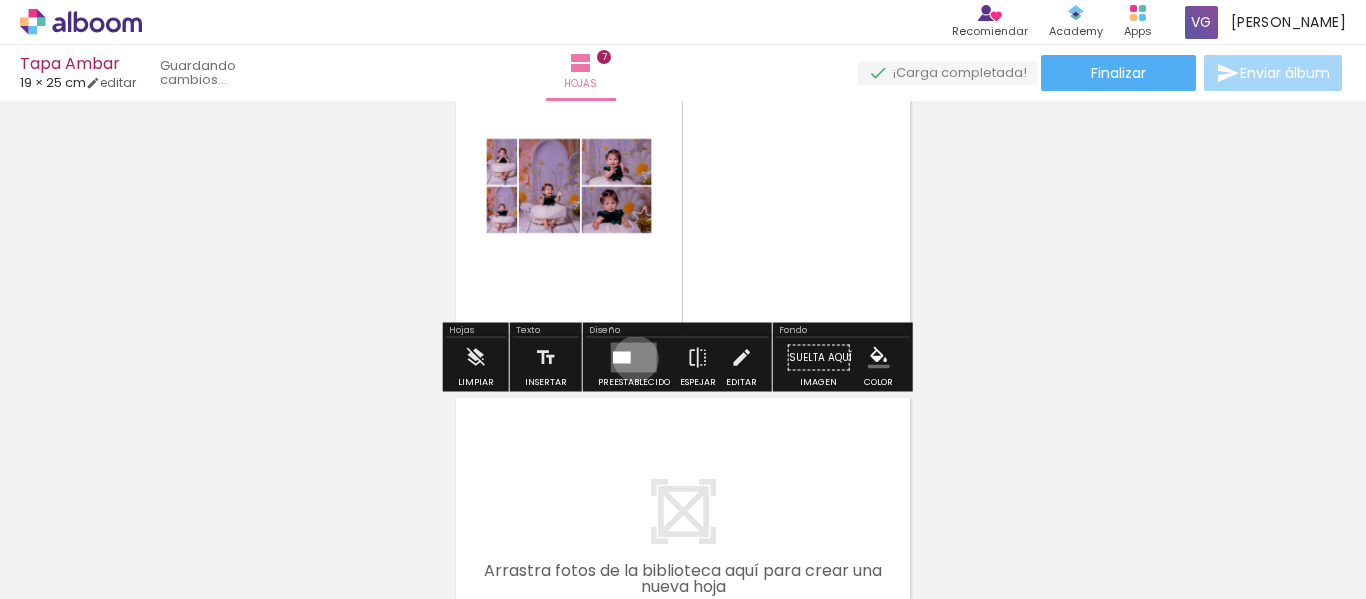 click at bounding box center [634, 358] 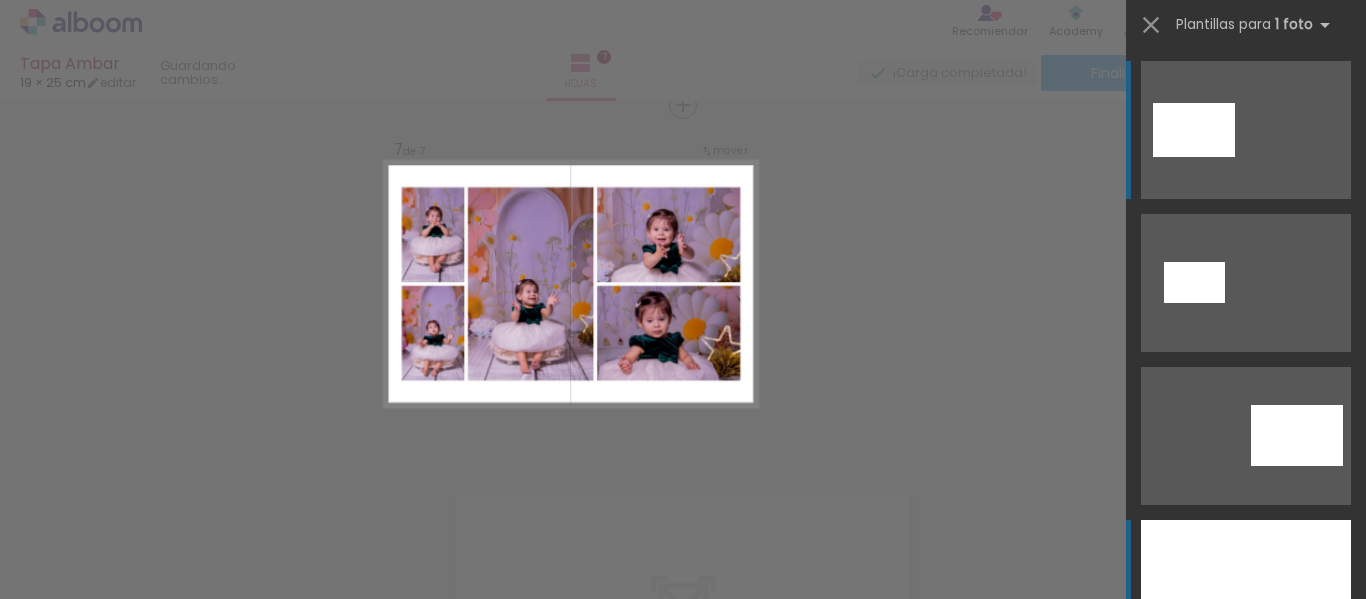 scroll, scrollTop: 2174, scrollLeft: 0, axis: vertical 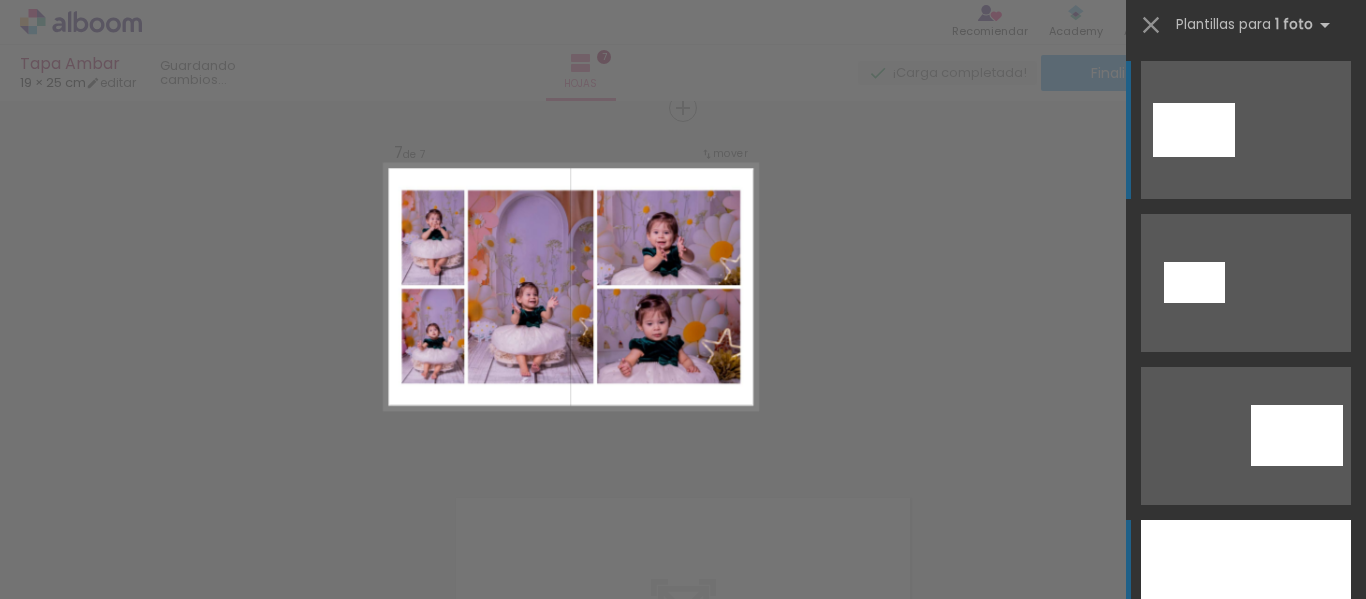 click at bounding box center [1246, 589] 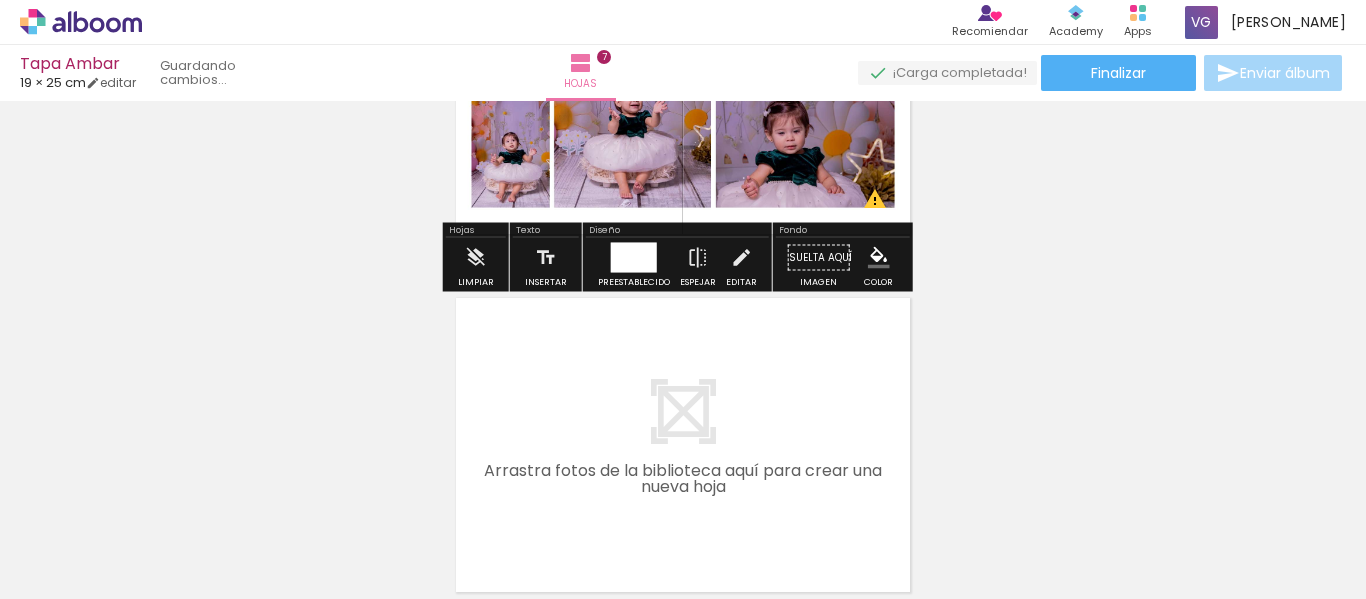 scroll, scrollTop: 2474, scrollLeft: 0, axis: vertical 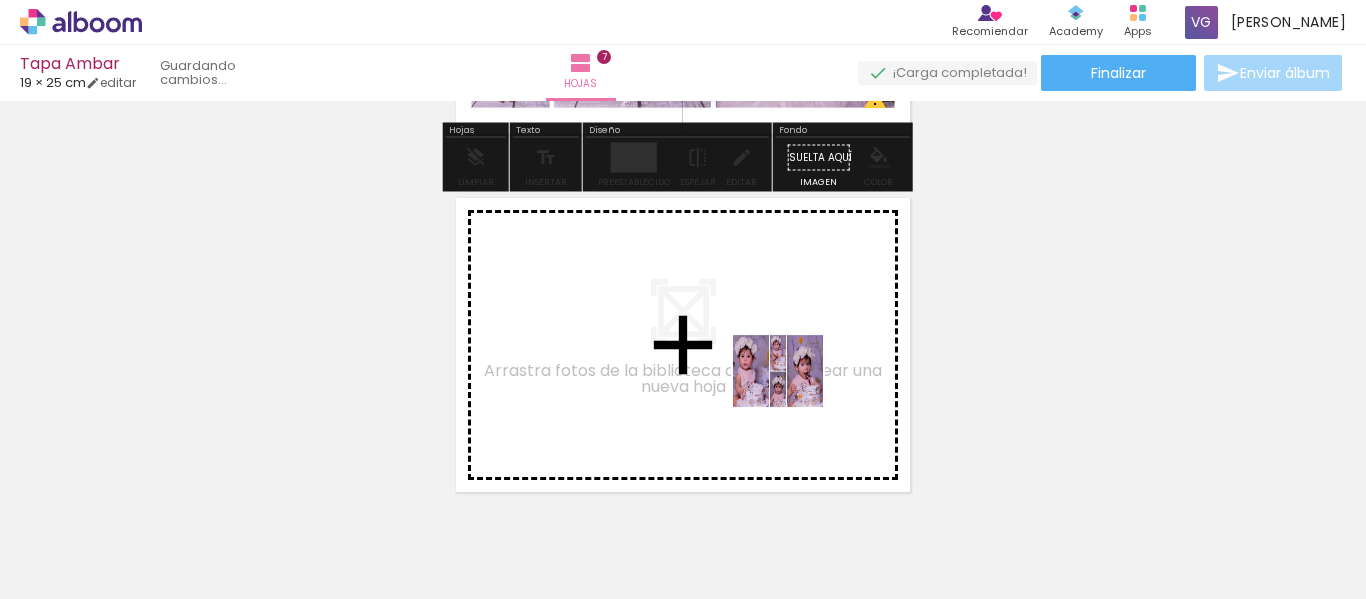 drag, startPoint x: 1011, startPoint y: 534, endPoint x: 710, endPoint y: 348, distance: 353.83188 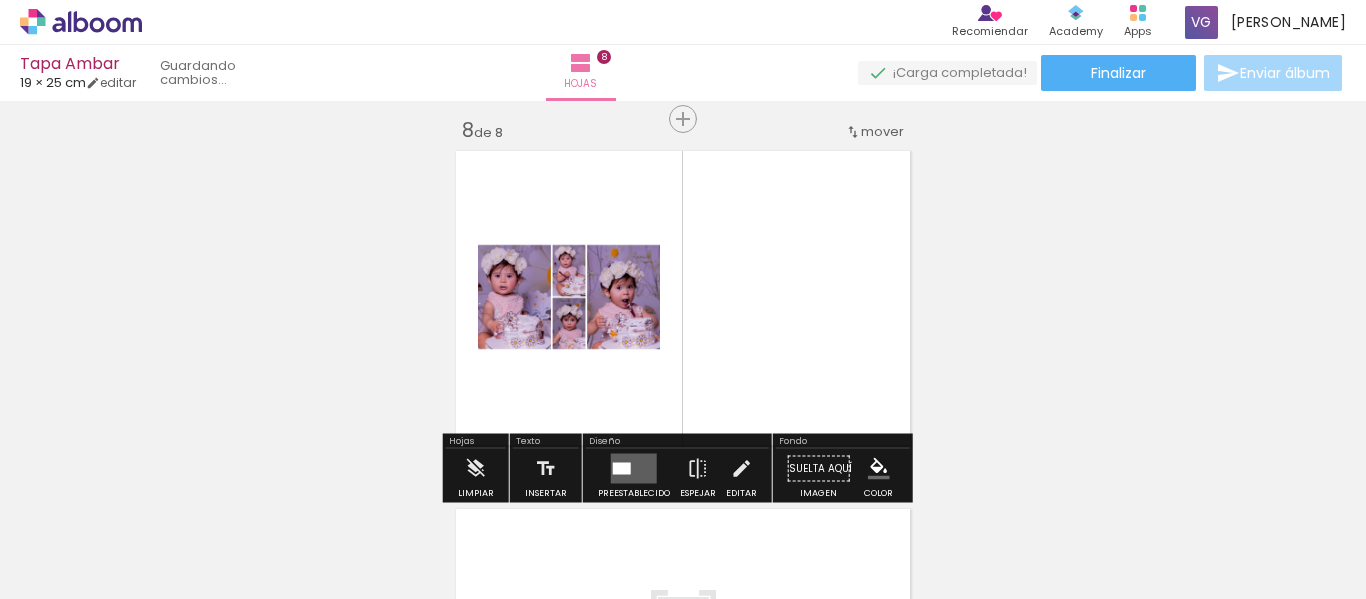 scroll, scrollTop: 2532, scrollLeft: 0, axis: vertical 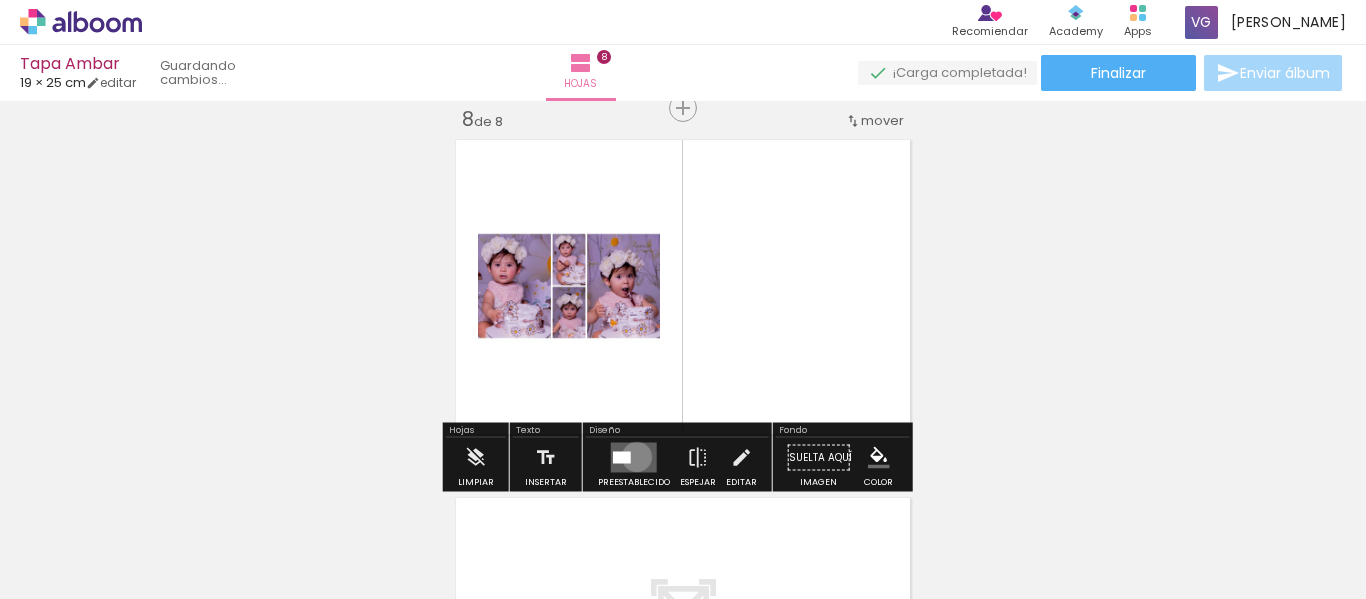 click at bounding box center (634, 458) 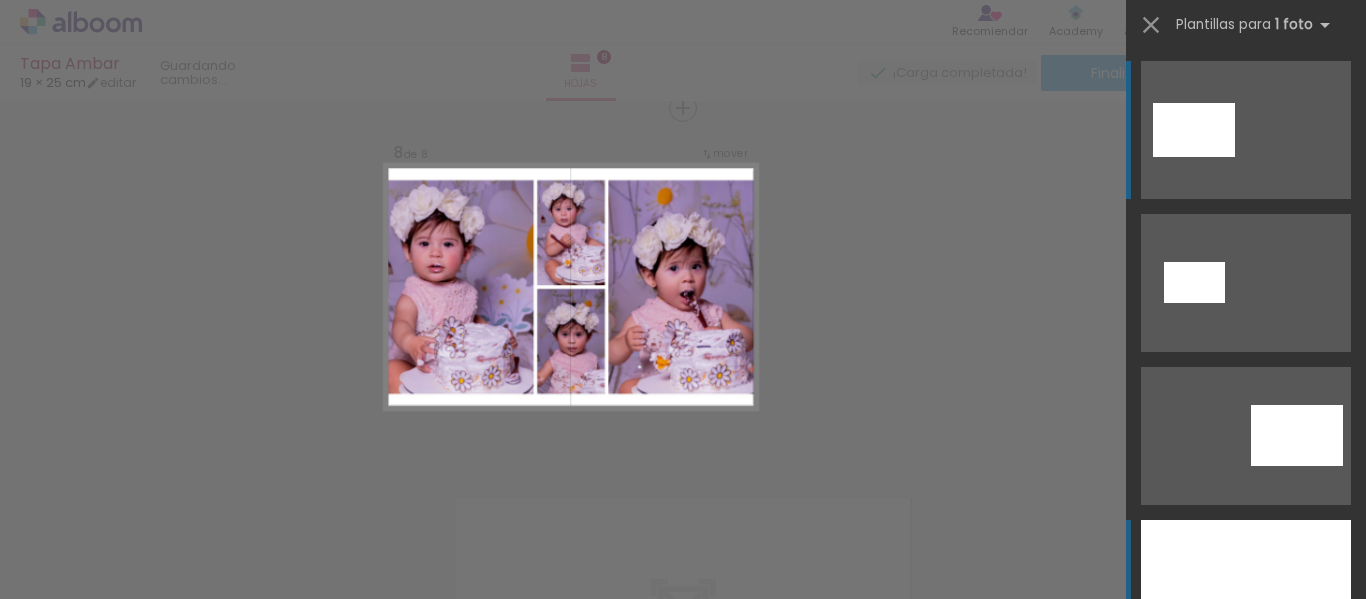 click at bounding box center (1246, 589) 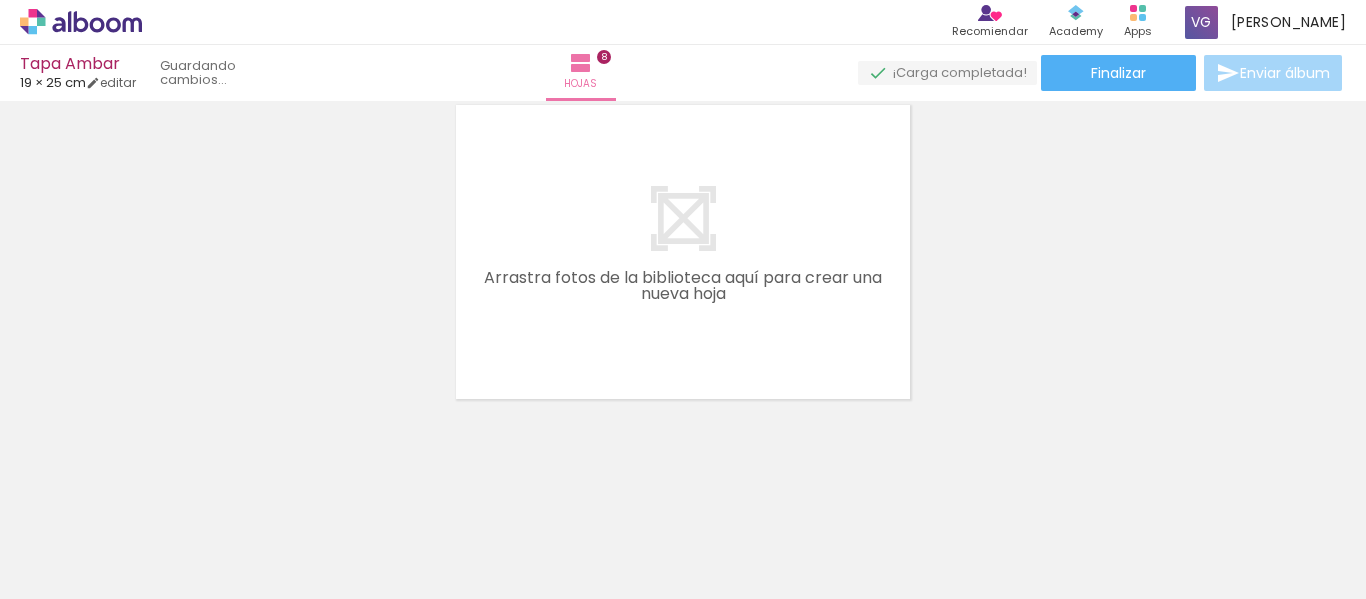 scroll, scrollTop: 2927, scrollLeft: 0, axis: vertical 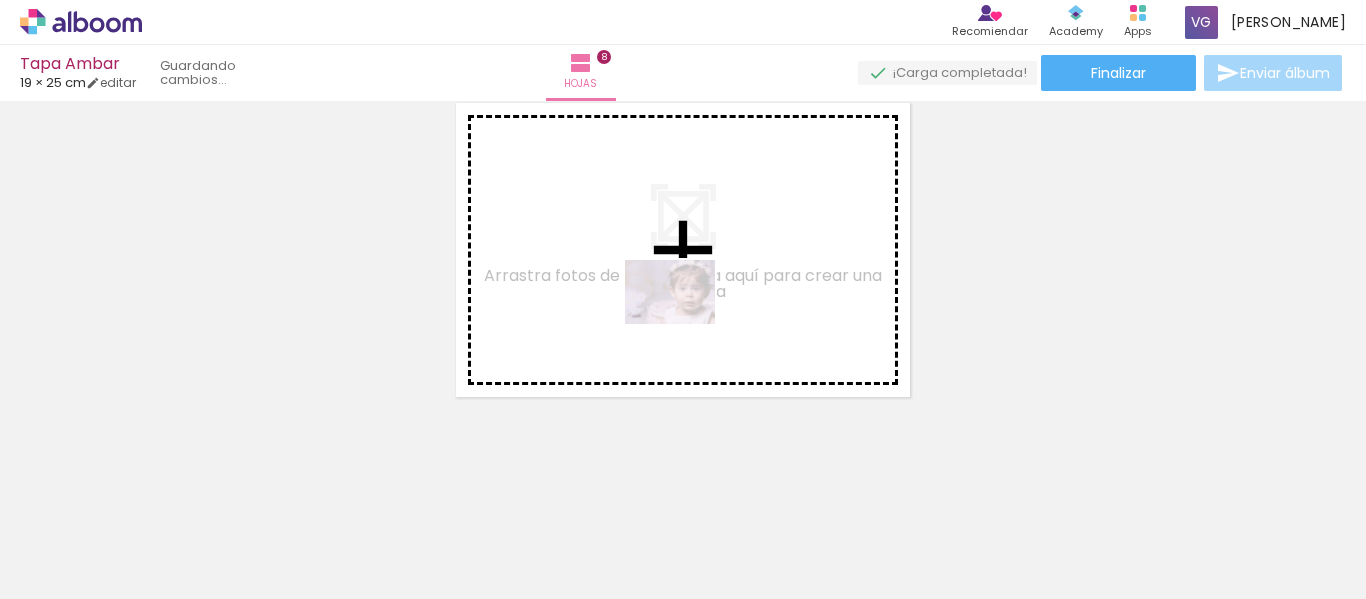 drag, startPoint x: 1096, startPoint y: 528, endPoint x: 740, endPoint y: 364, distance: 391.95917 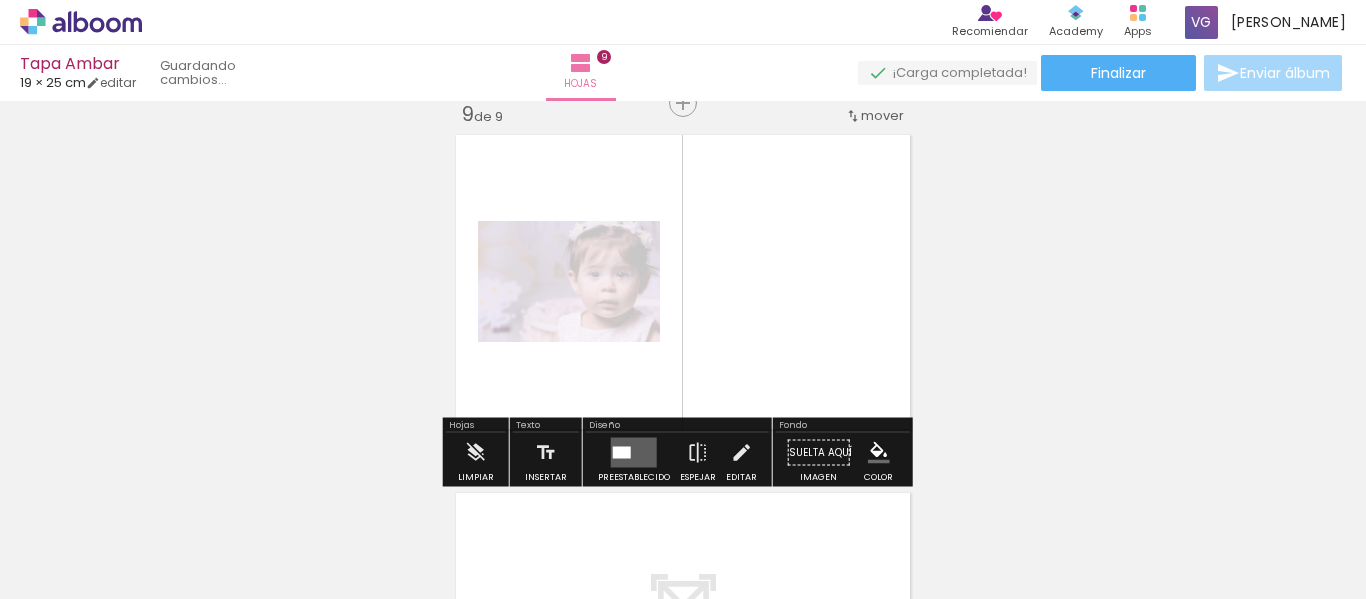 scroll, scrollTop: 2890, scrollLeft: 0, axis: vertical 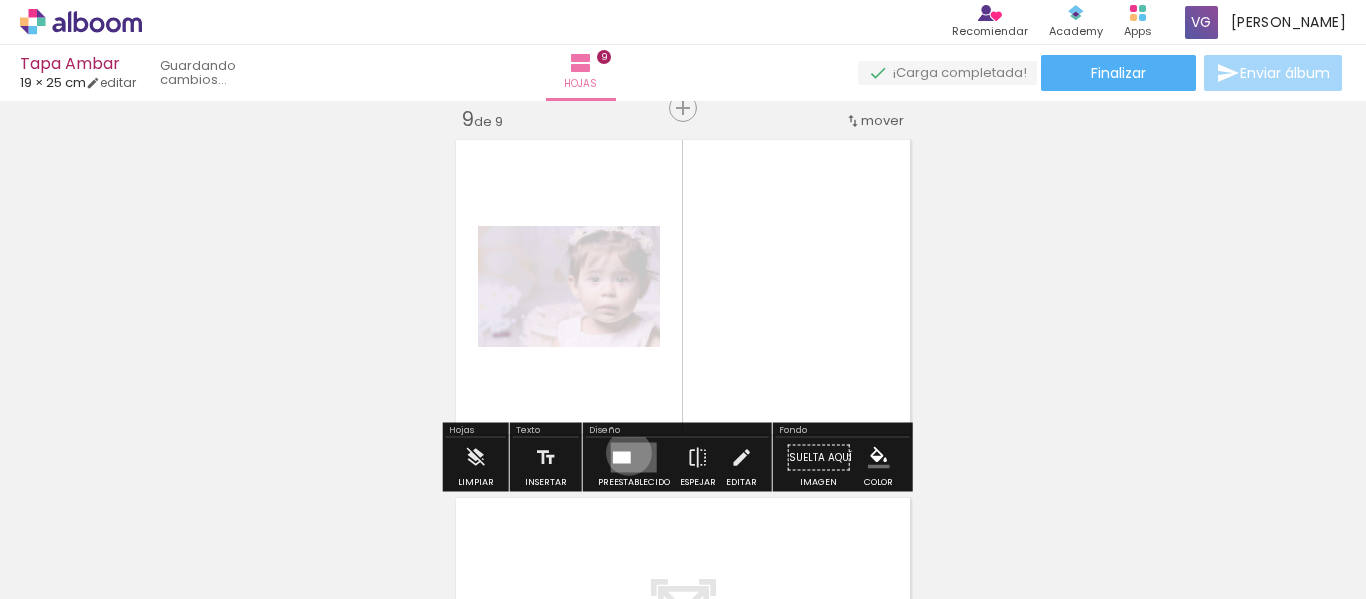 click at bounding box center (622, 458) 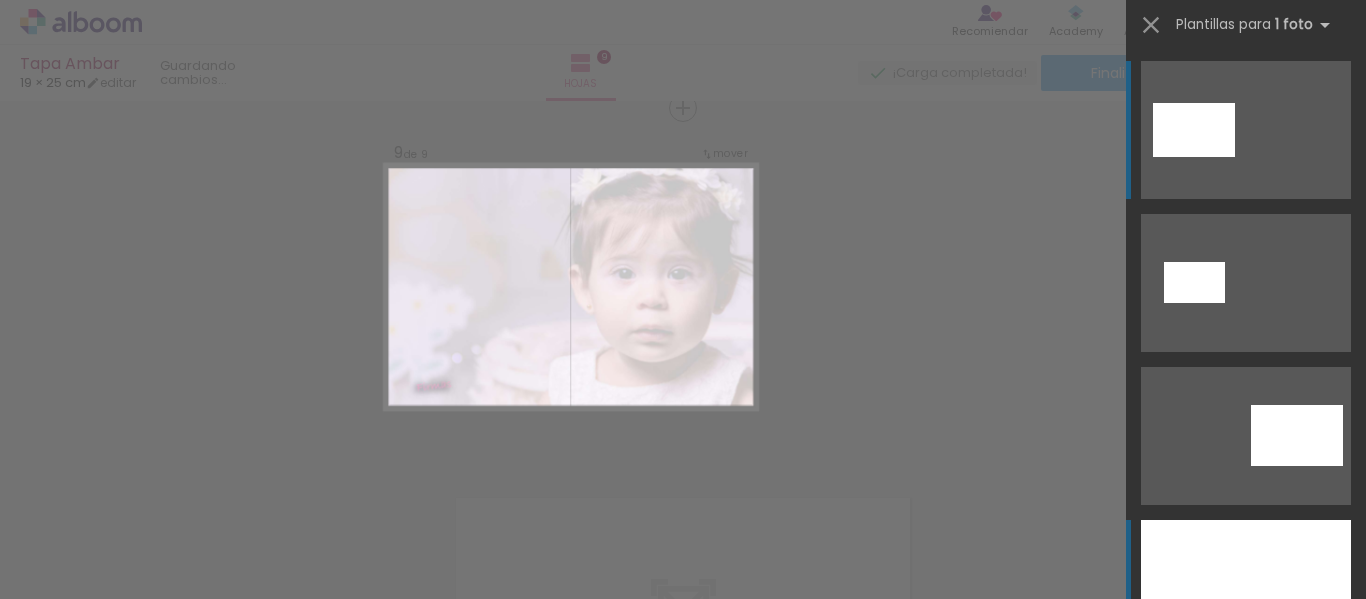 click at bounding box center [1246, 589] 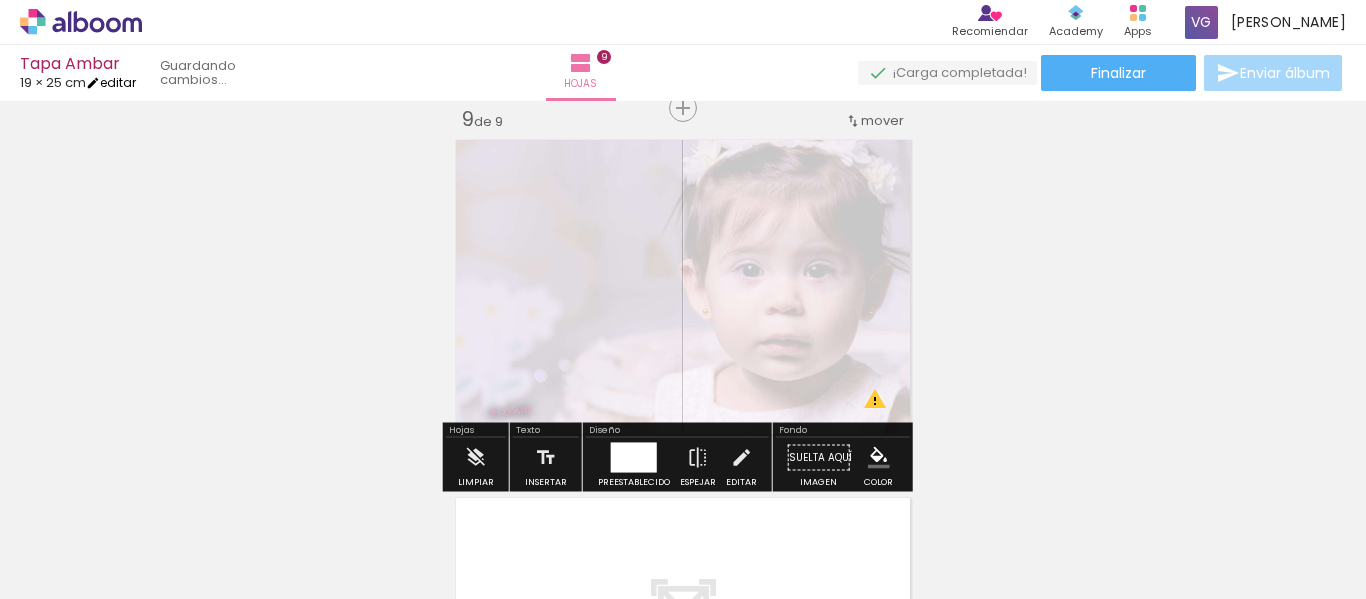 click on "editar" at bounding box center (111, 82) 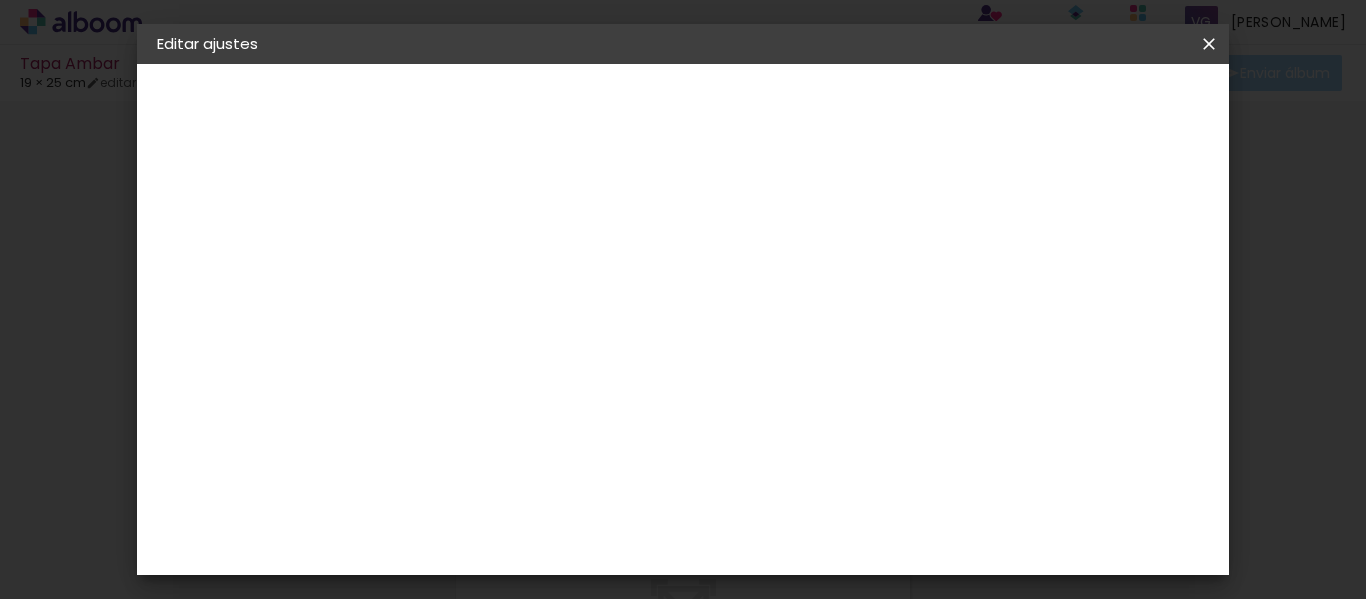 click on "25" at bounding box center (620, 432) 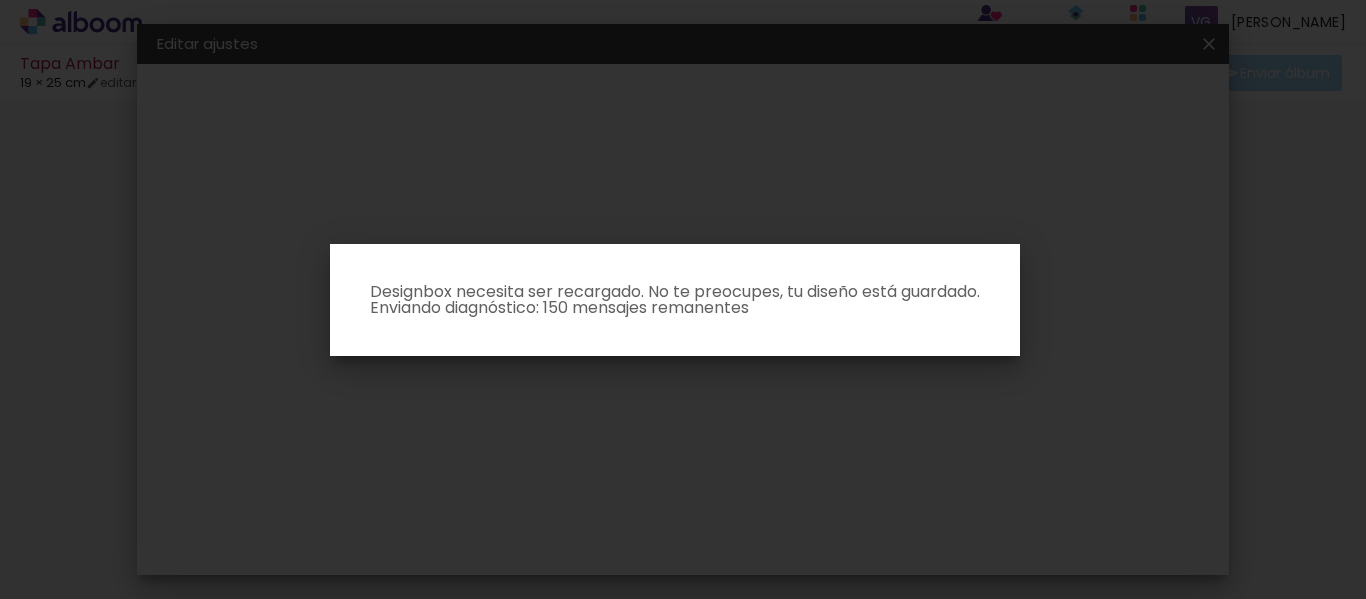 scroll, scrollTop: 1853, scrollLeft: 0, axis: vertical 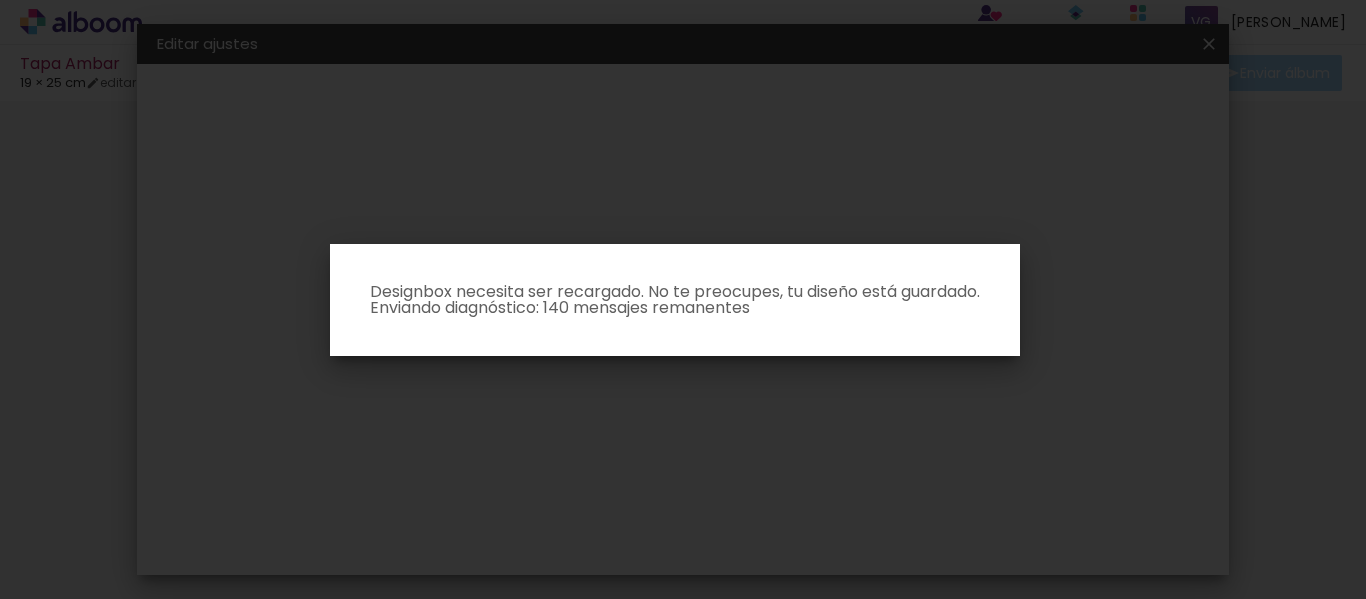 click on "Designbox necesita ser recargado. No te preocupes, tu diseño está guardado.  Enviando diagnóstico: 140 mensajes remanentes" at bounding box center [675, 300] 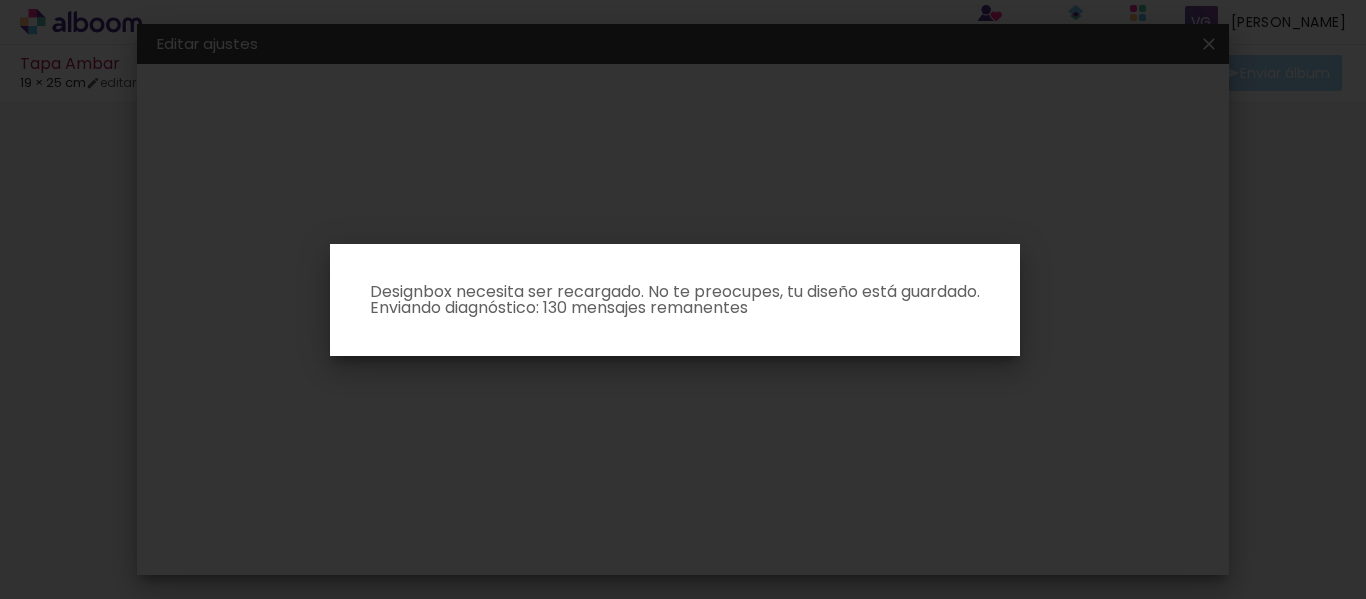 click 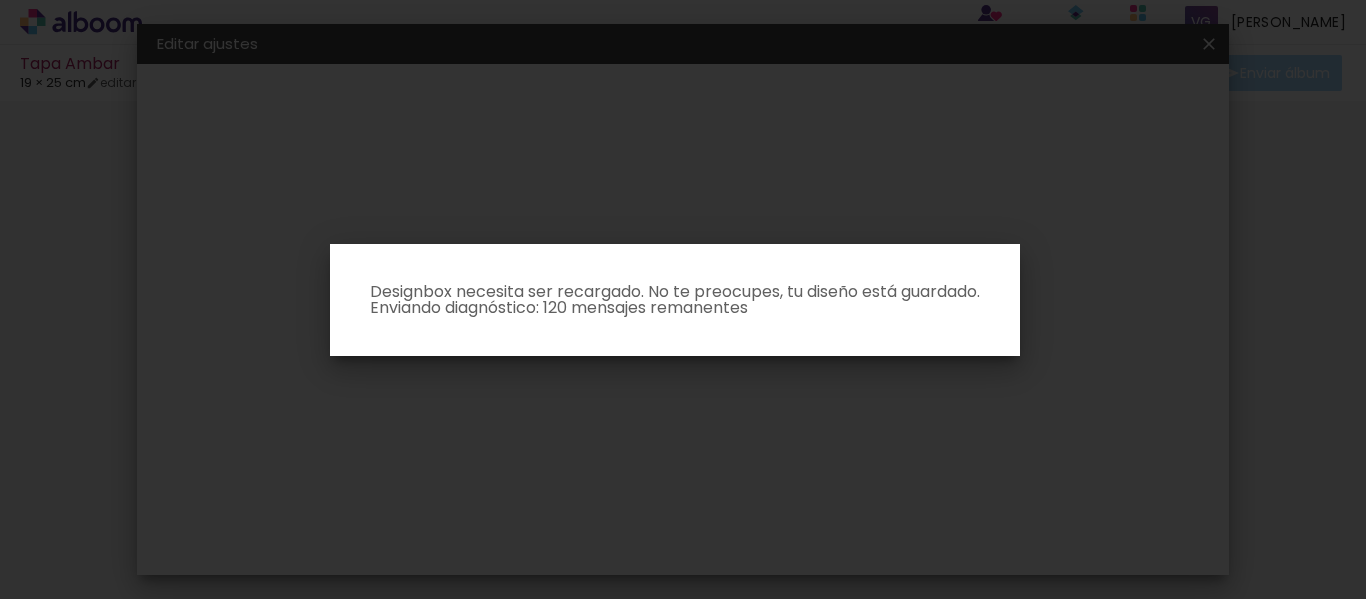 drag, startPoint x: 962, startPoint y: 320, endPoint x: 972, endPoint y: 328, distance: 12.806249 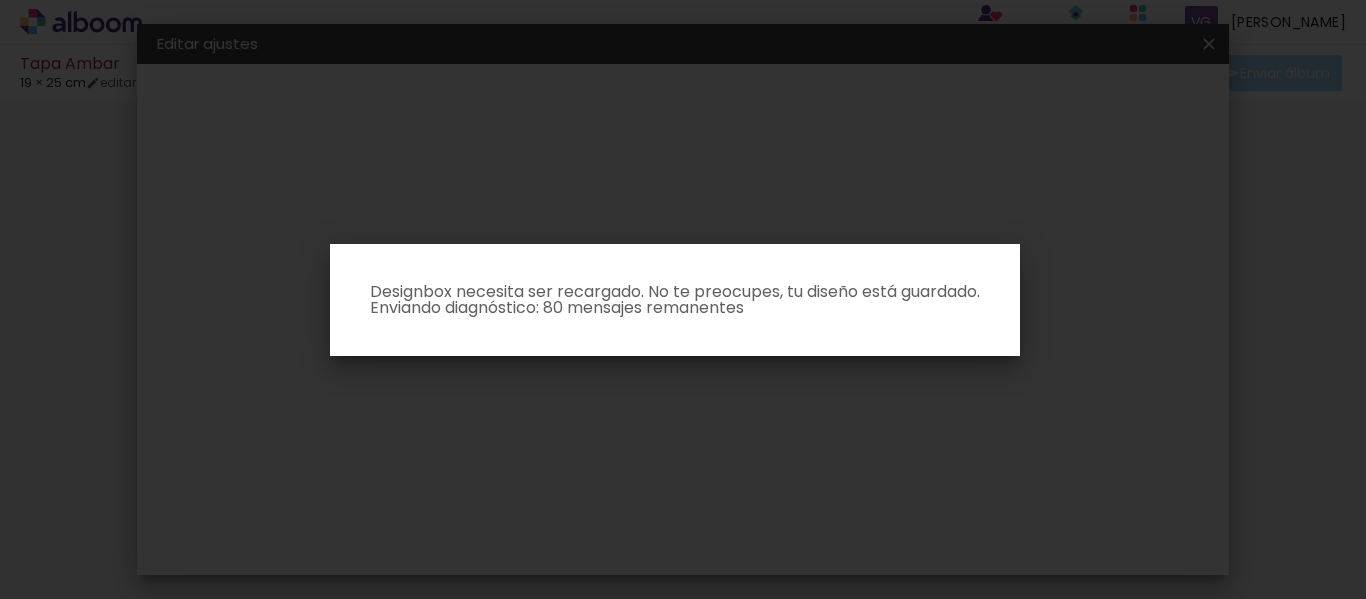 click 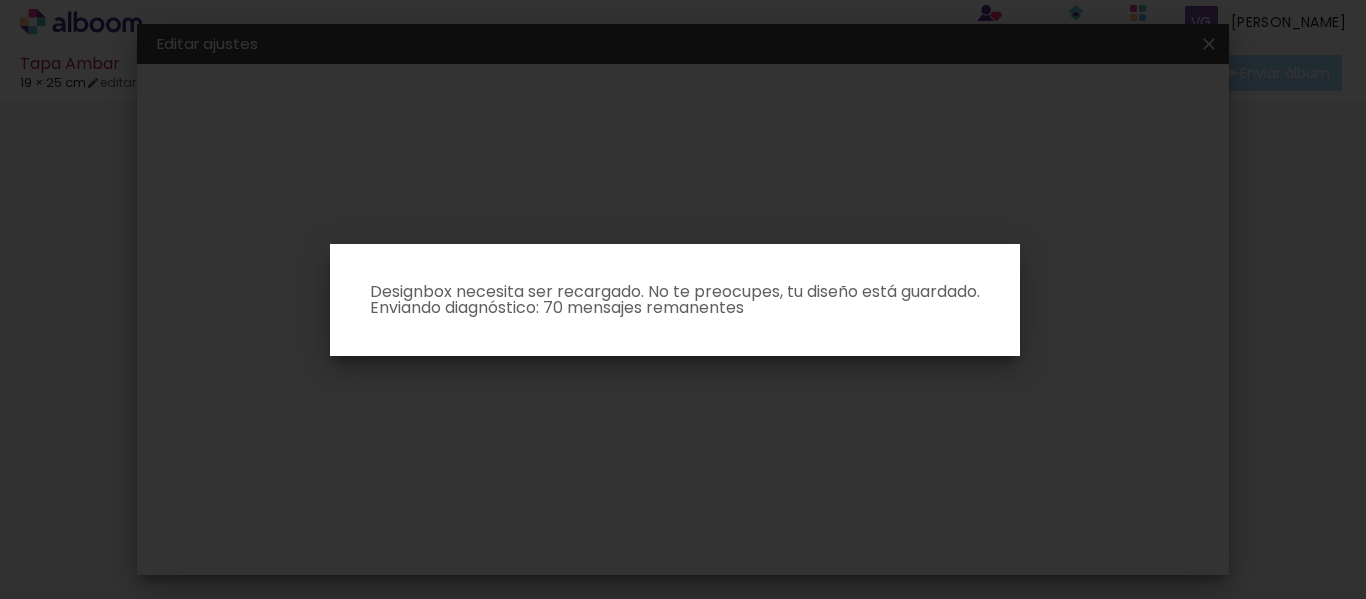 click 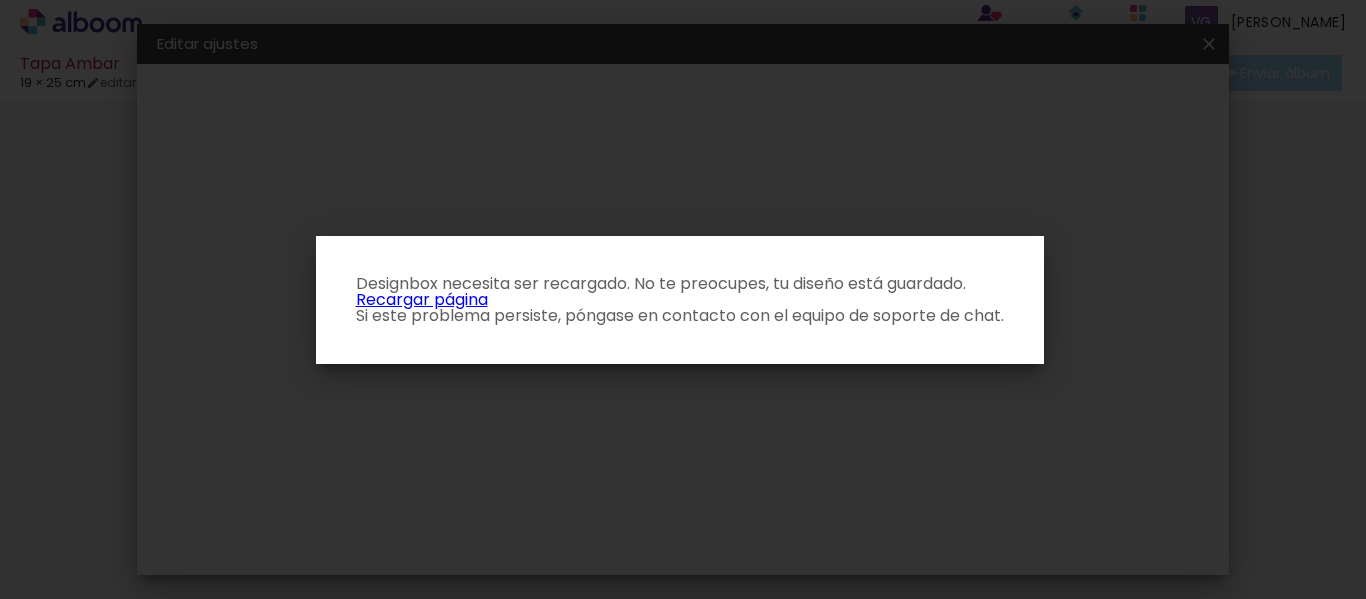 click on "Designbox necesita ser recargado. No te preocupes, tu diseño está guardado.  Recargar página Si este problema persiste, póngase en contacto con el equipo de soporte de chat." at bounding box center (680, 300) 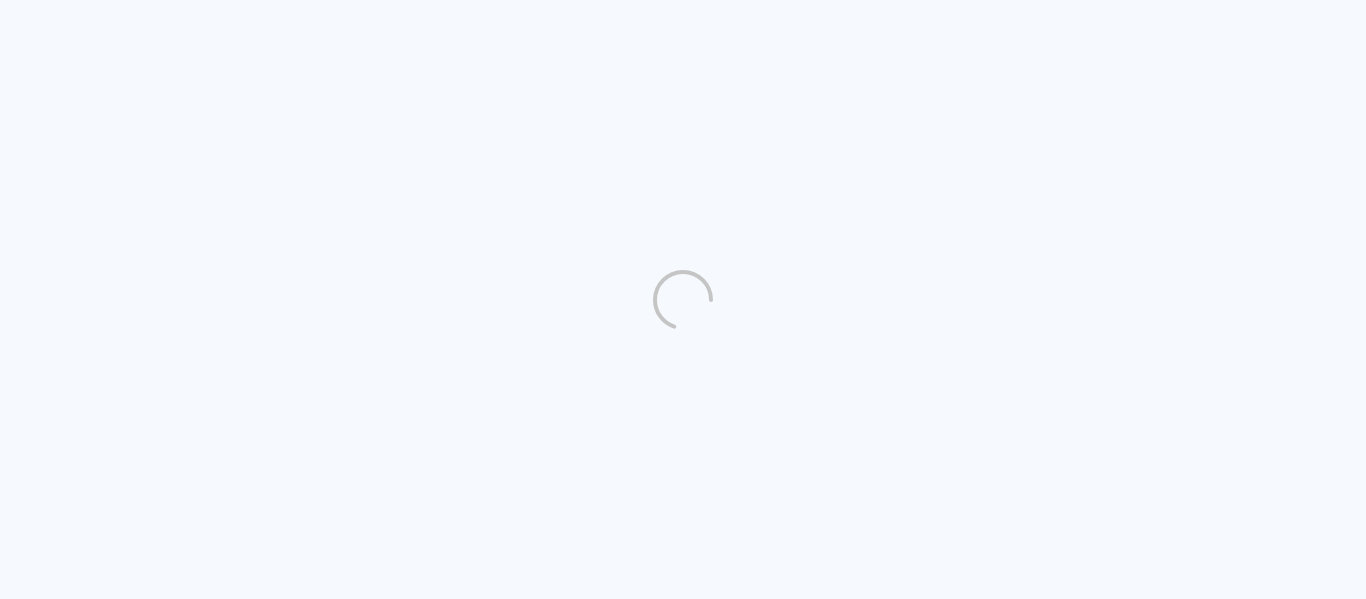 scroll, scrollTop: 0, scrollLeft: 0, axis: both 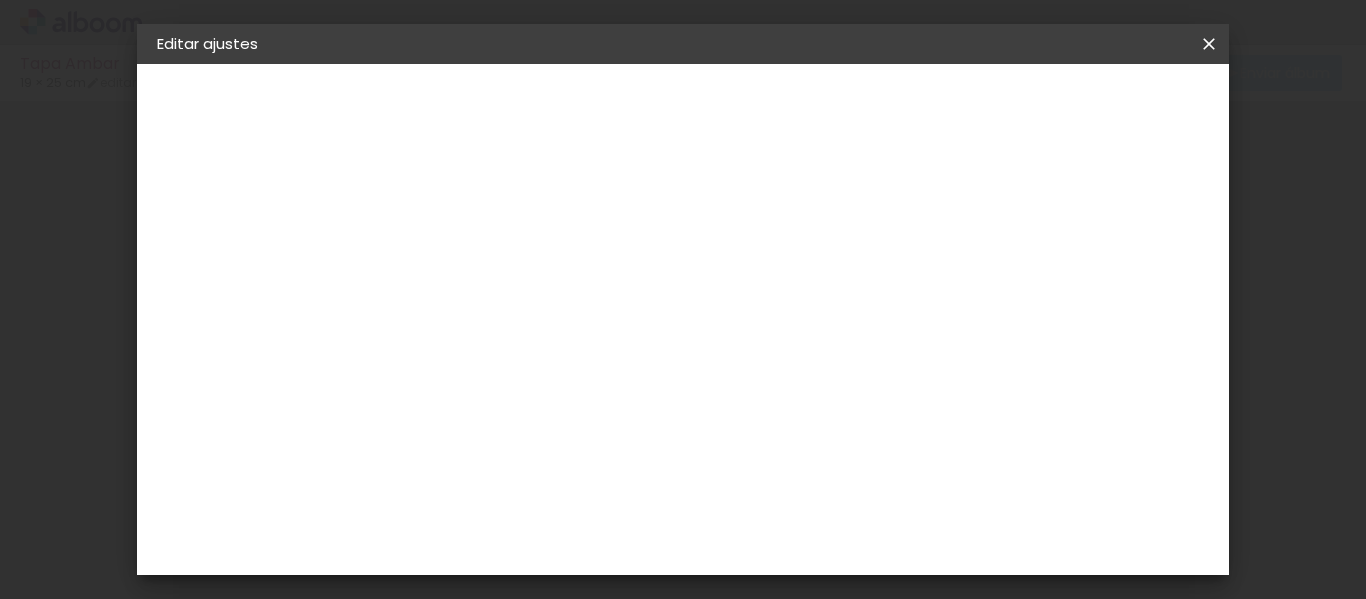 type on "5" 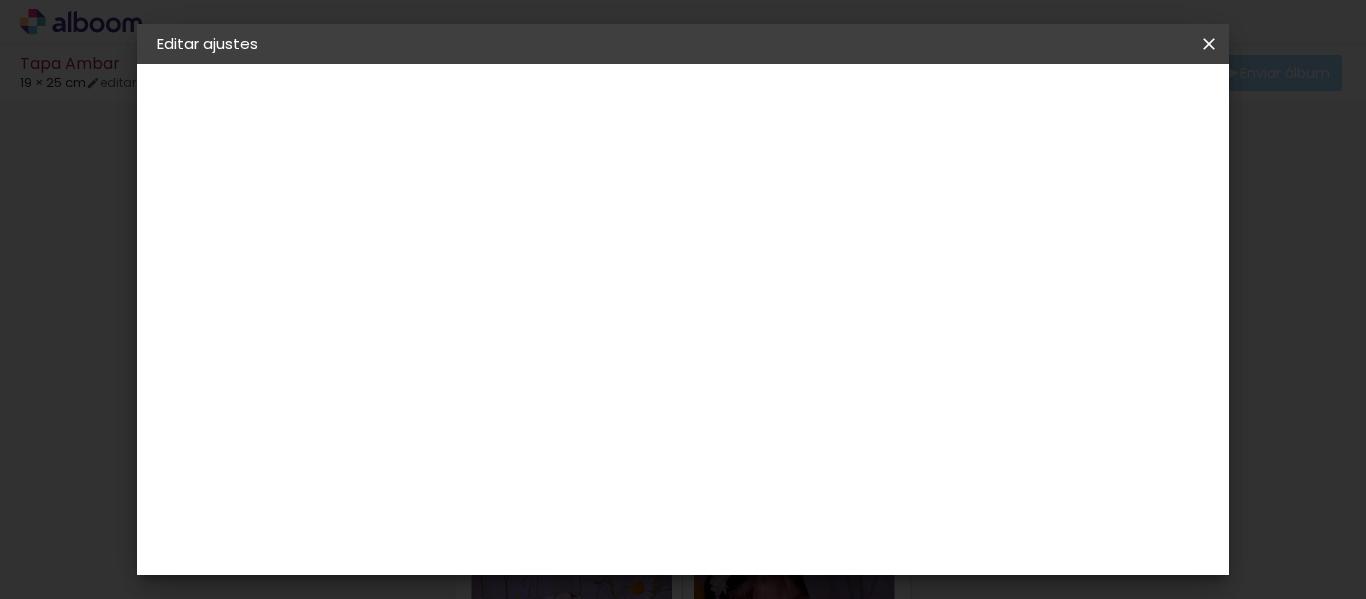 scroll, scrollTop: 189, scrollLeft: 0, axis: vertical 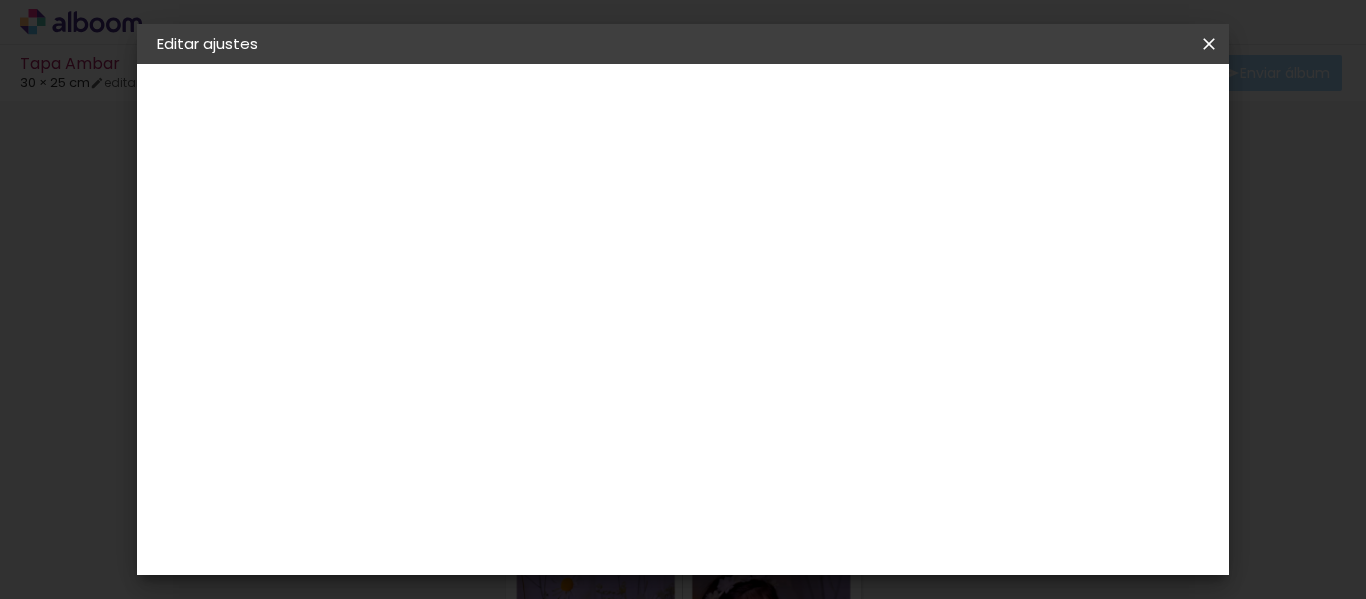 click on "Guardar configuración" at bounding box center (701, 113) 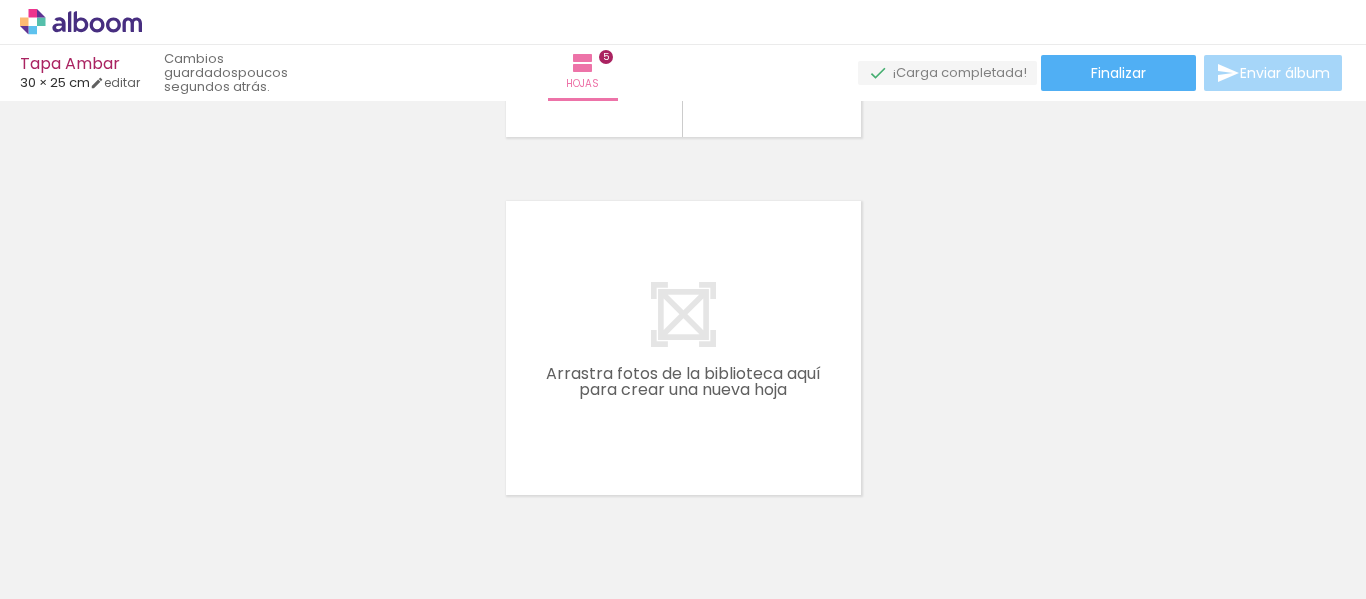 scroll, scrollTop: 1853, scrollLeft: 0, axis: vertical 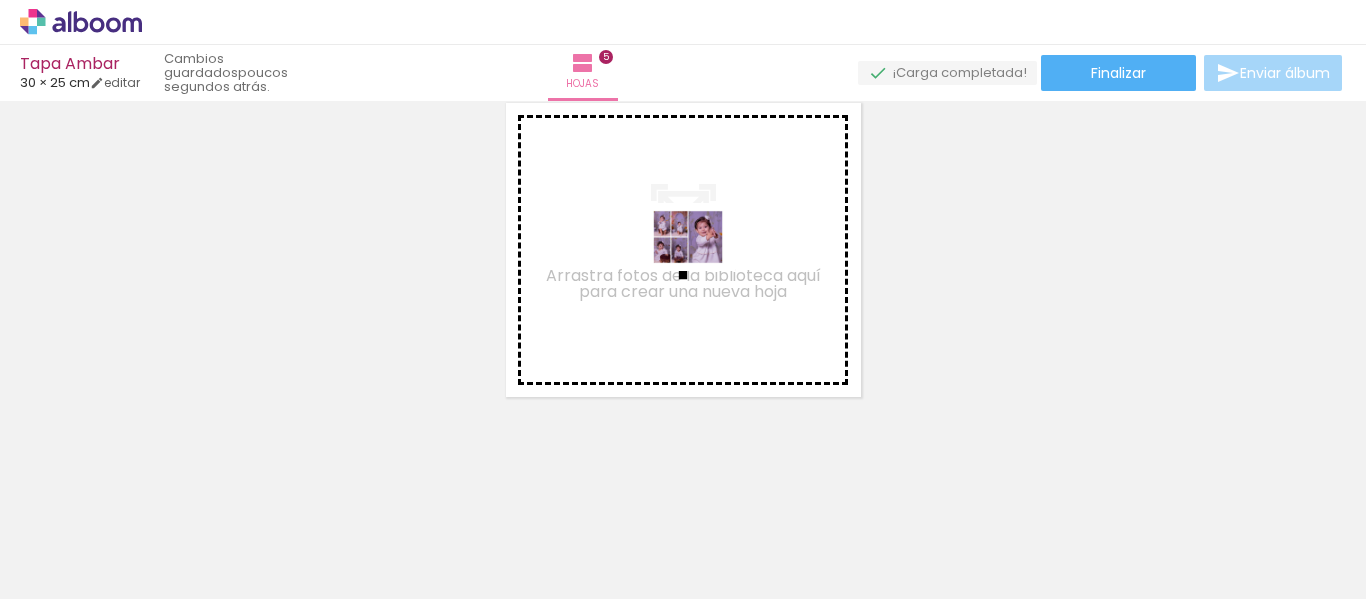 drag, startPoint x: 774, startPoint y: 547, endPoint x: 703, endPoint y: 265, distance: 290.80063 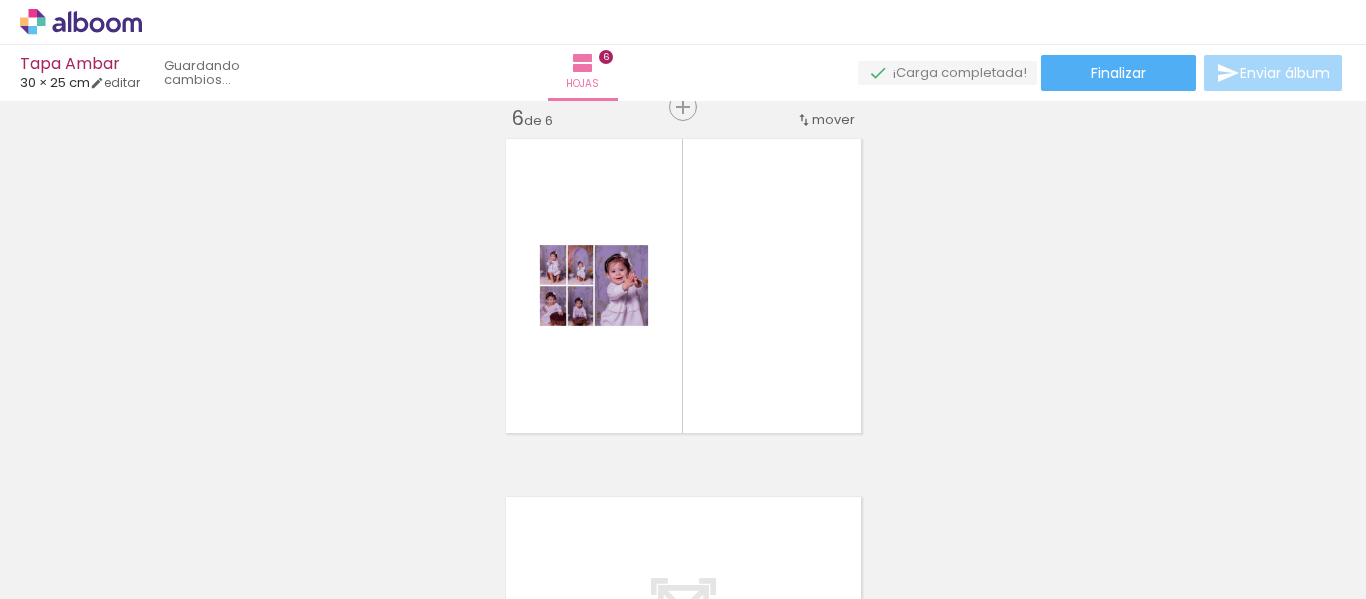 scroll, scrollTop: 1816, scrollLeft: 0, axis: vertical 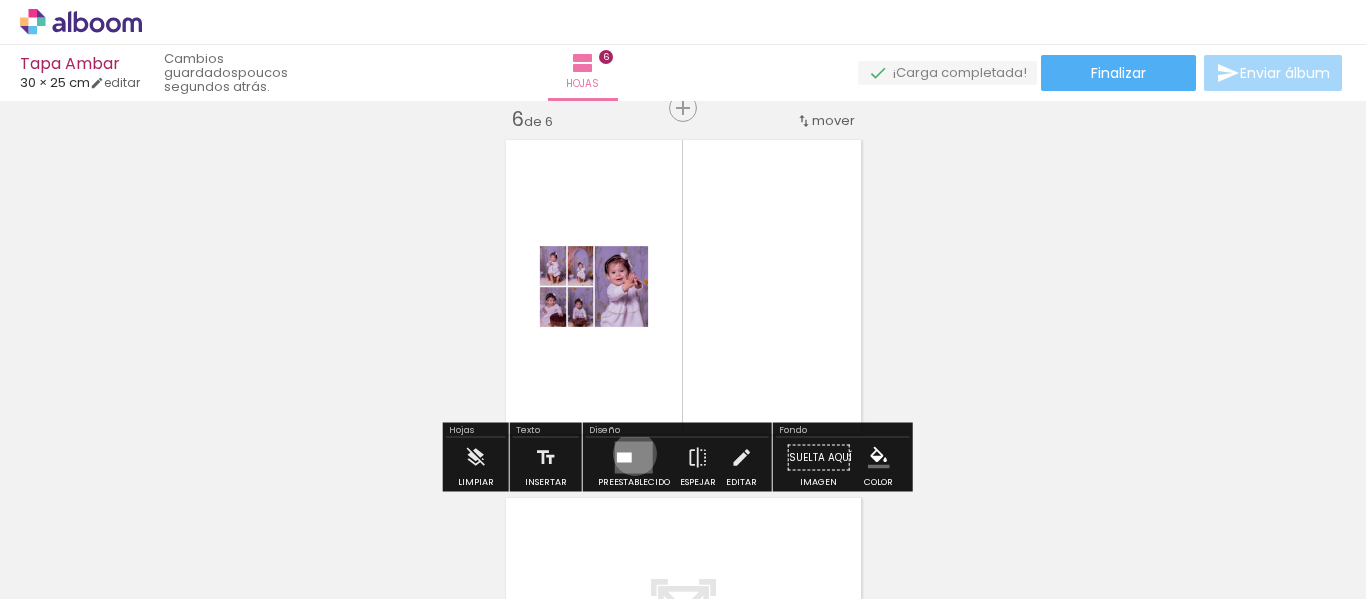 click at bounding box center [634, 458] 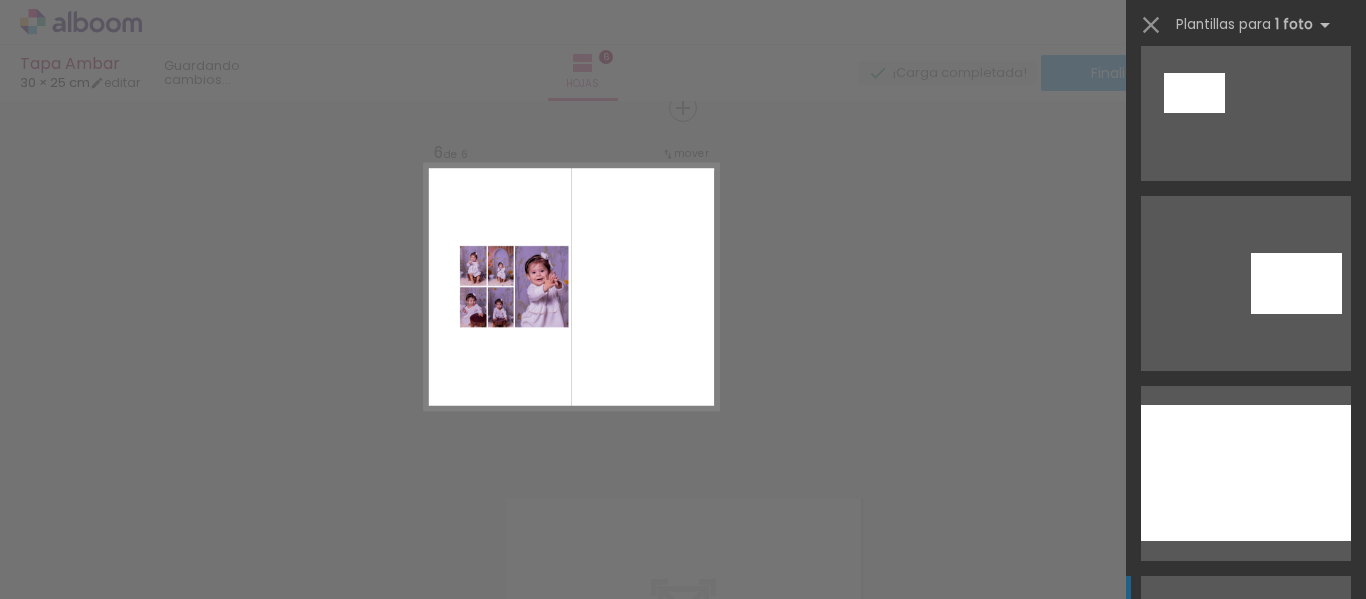 scroll, scrollTop: 400, scrollLeft: 0, axis: vertical 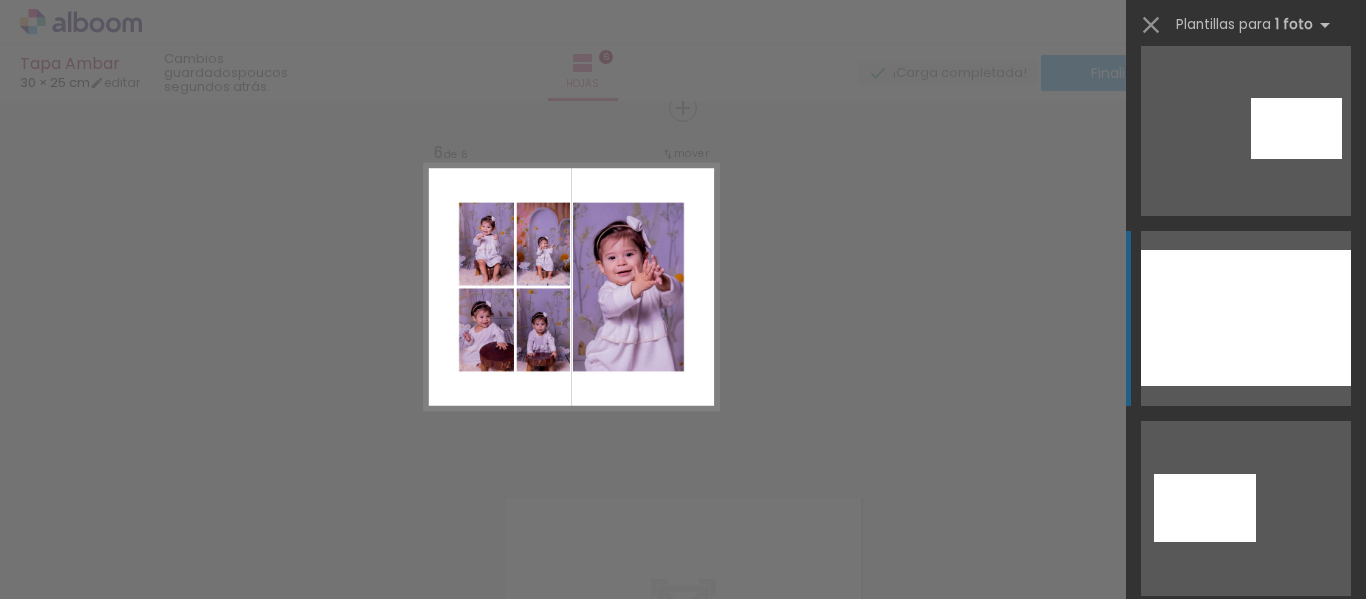 click at bounding box center (1246, 318) 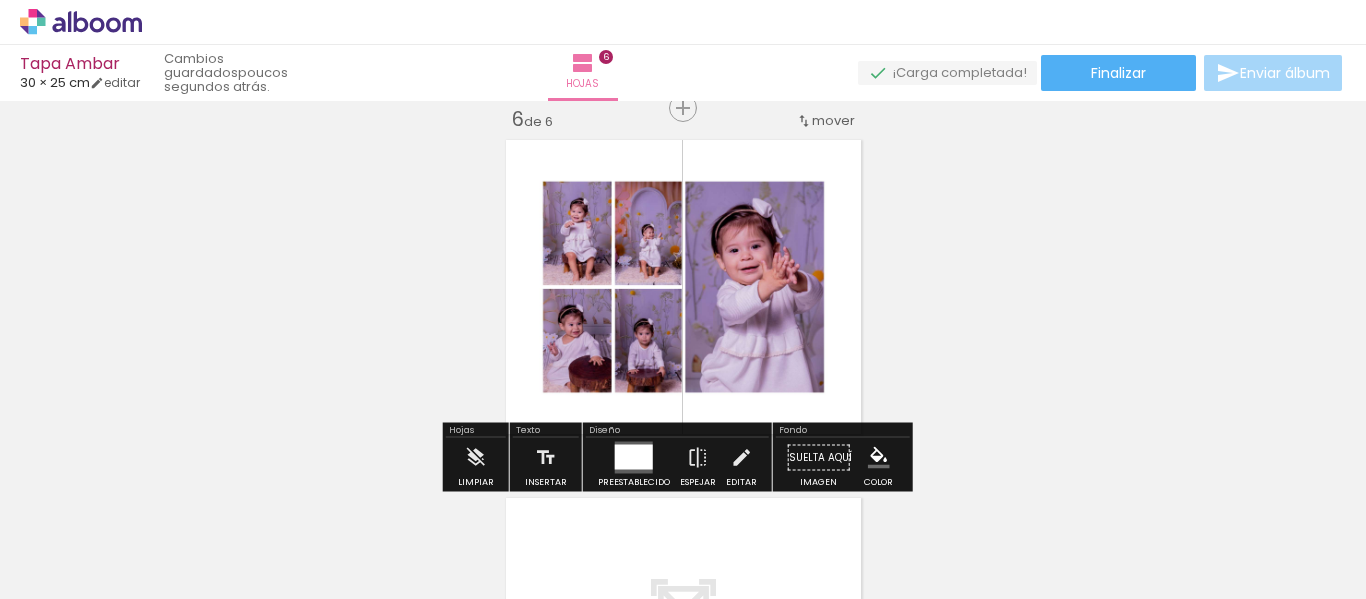 click at bounding box center [634, 457] 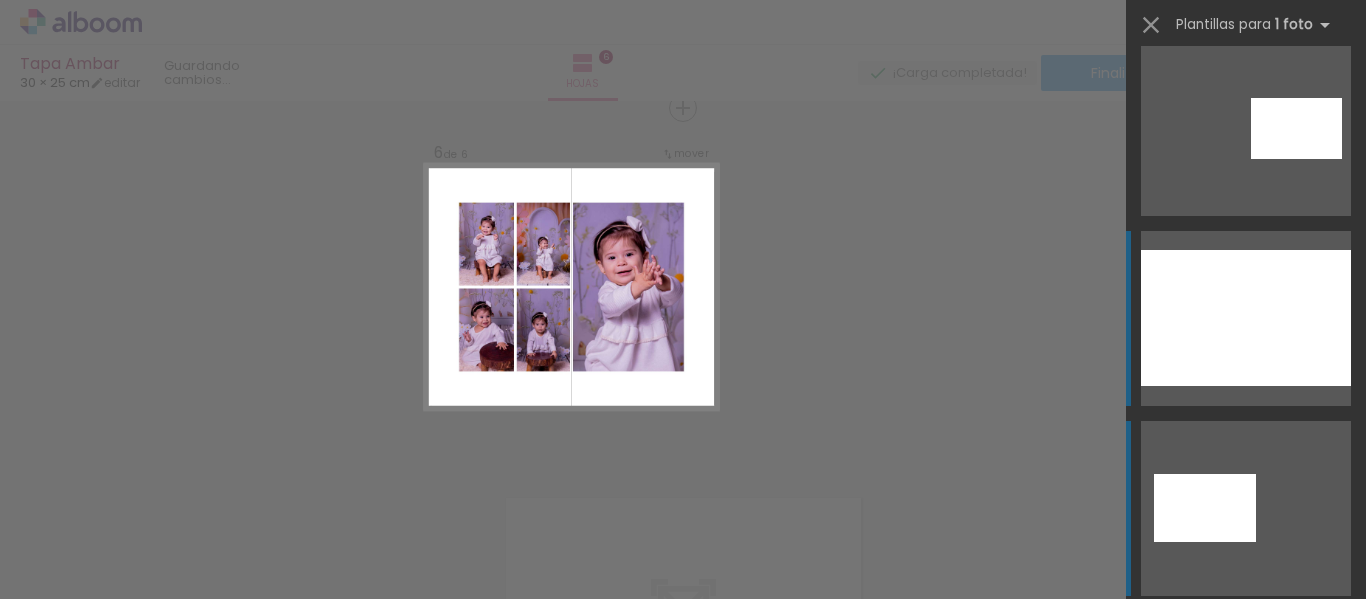 scroll, scrollTop: 570, scrollLeft: 0, axis: vertical 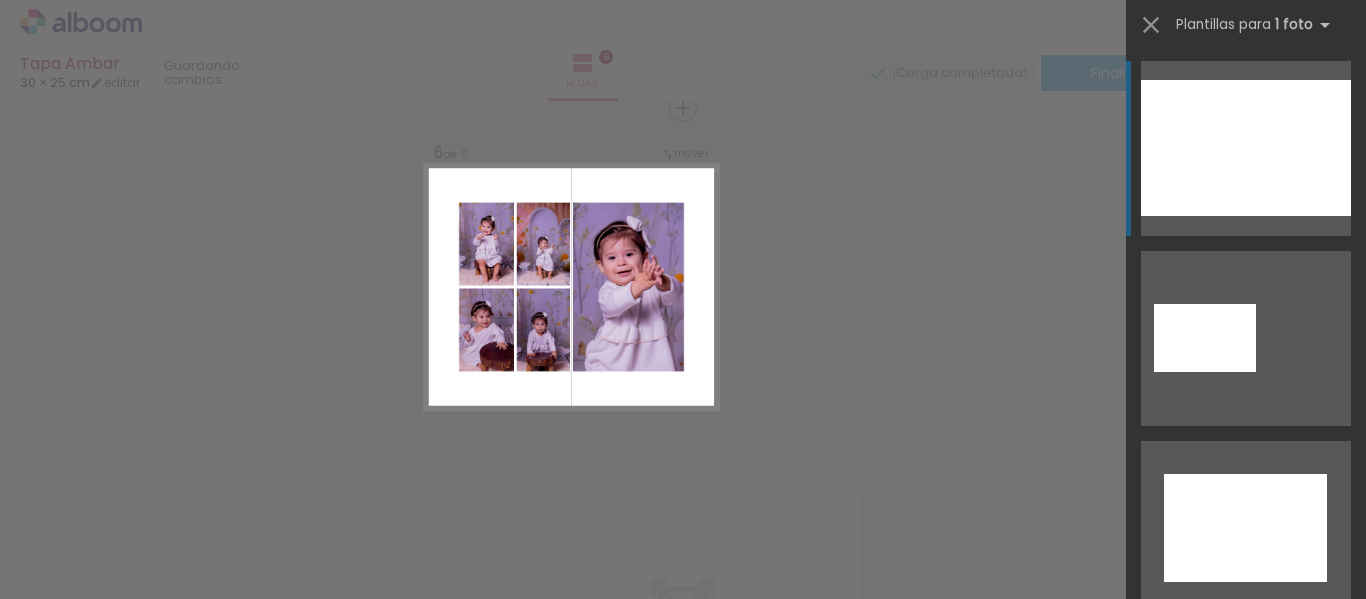 click at bounding box center (1246, 148) 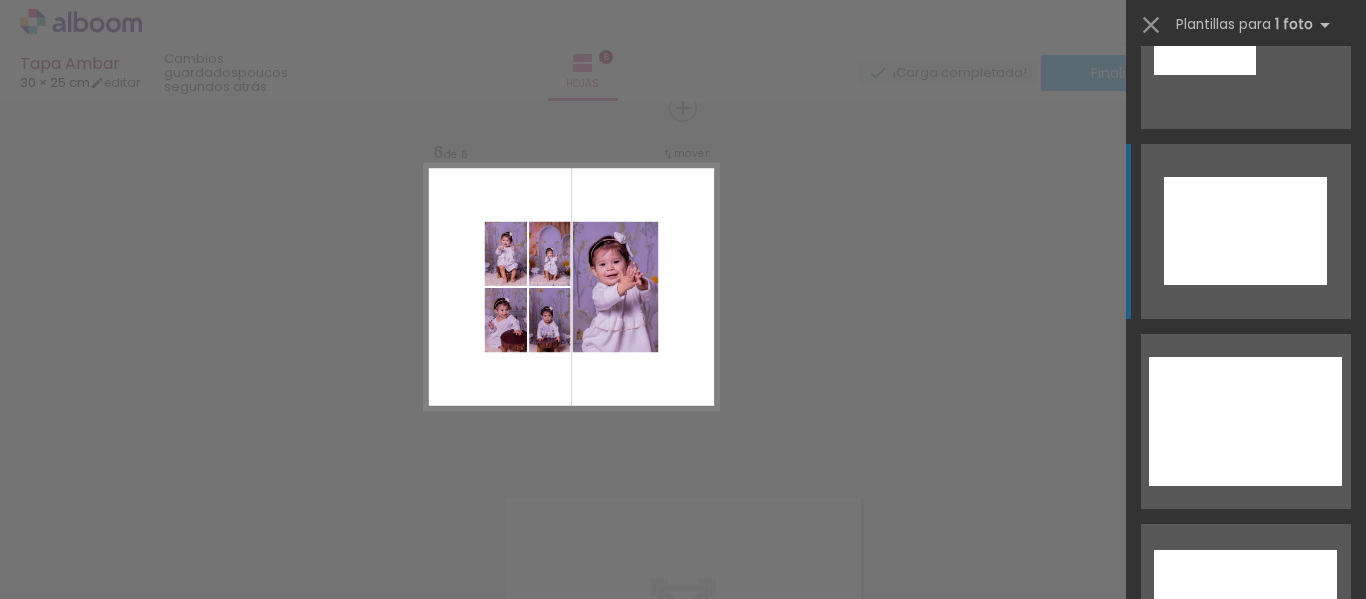 scroll, scrollTop: 870, scrollLeft: 0, axis: vertical 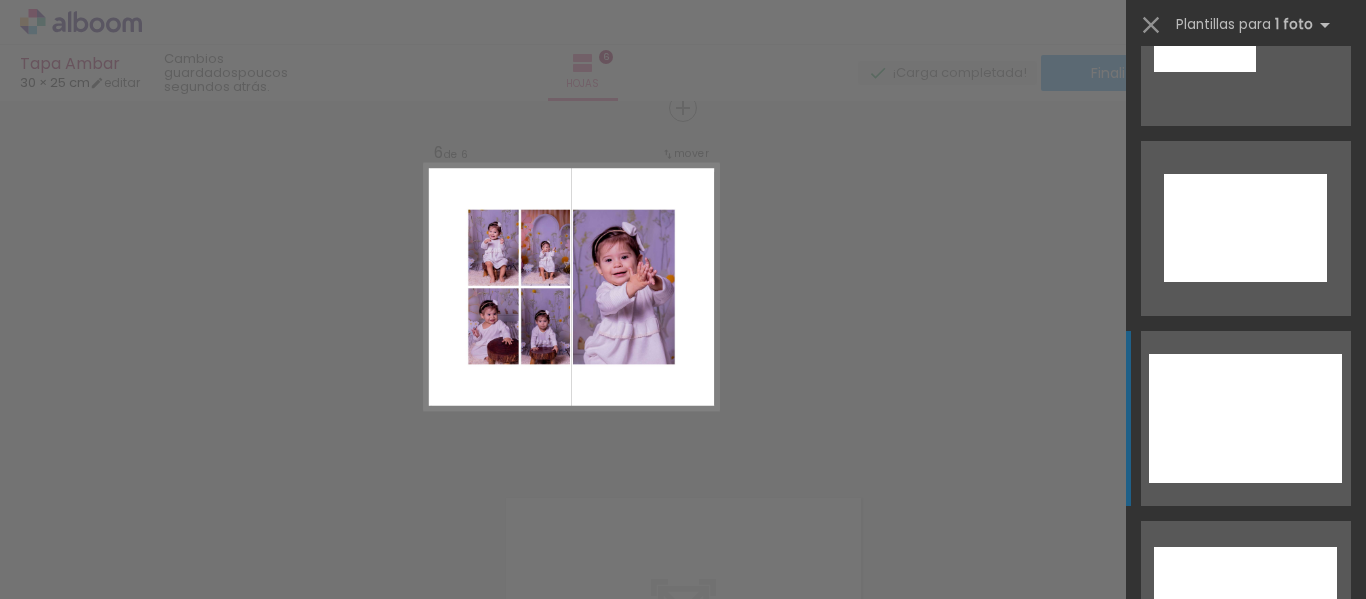 click at bounding box center (1246, -152) 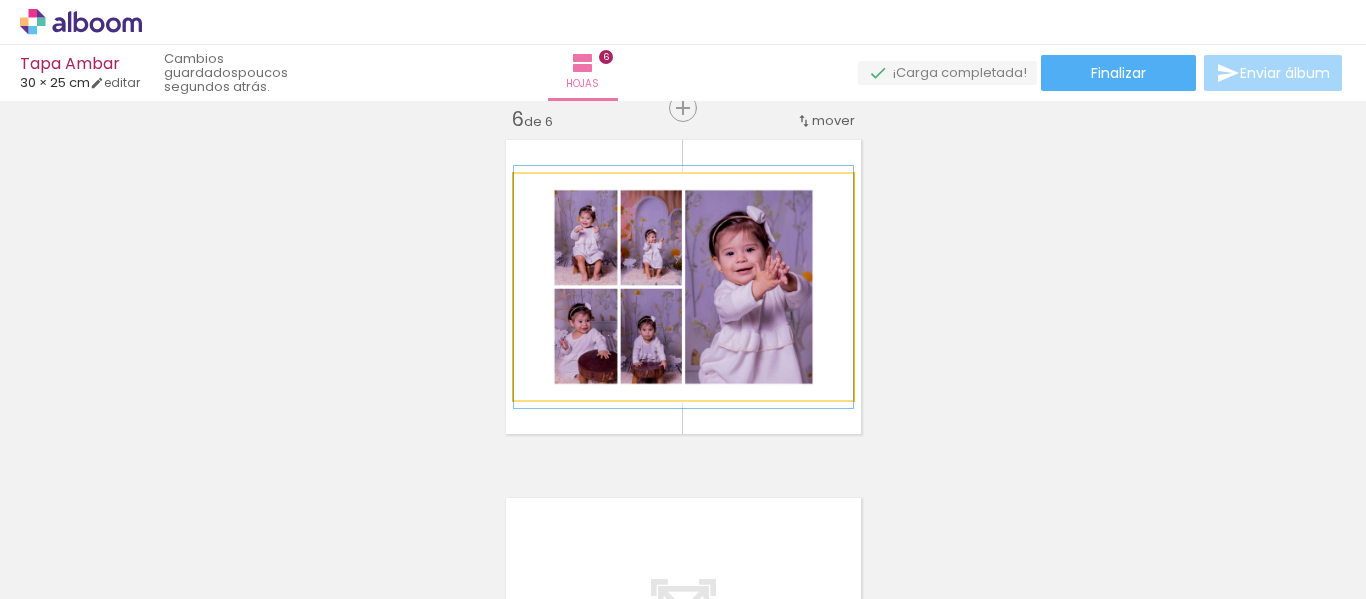click 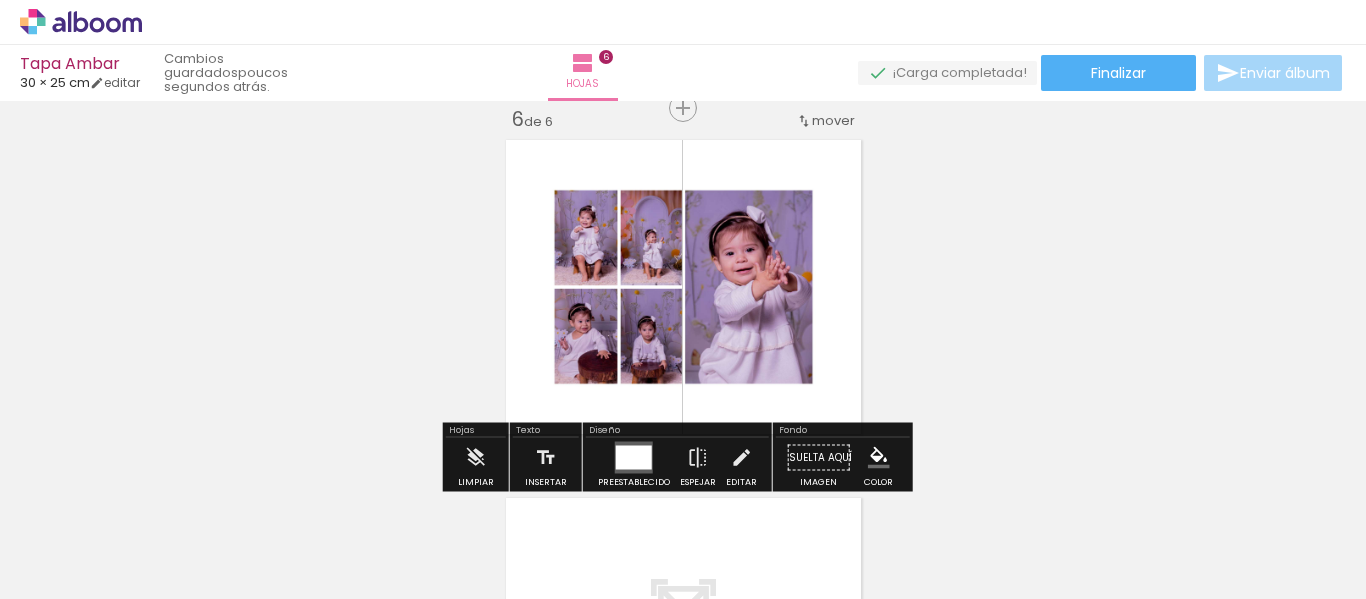 drag, startPoint x: 637, startPoint y: 456, endPoint x: 829, endPoint y: 450, distance: 192.09373 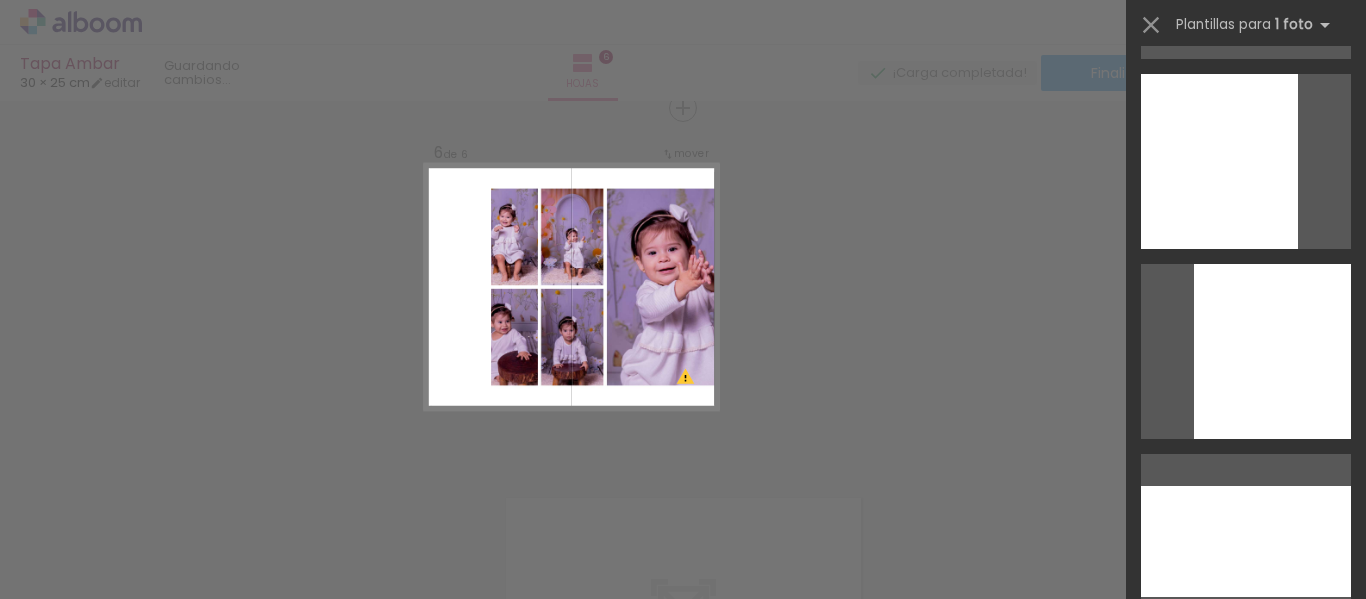 scroll, scrollTop: 5740, scrollLeft: 0, axis: vertical 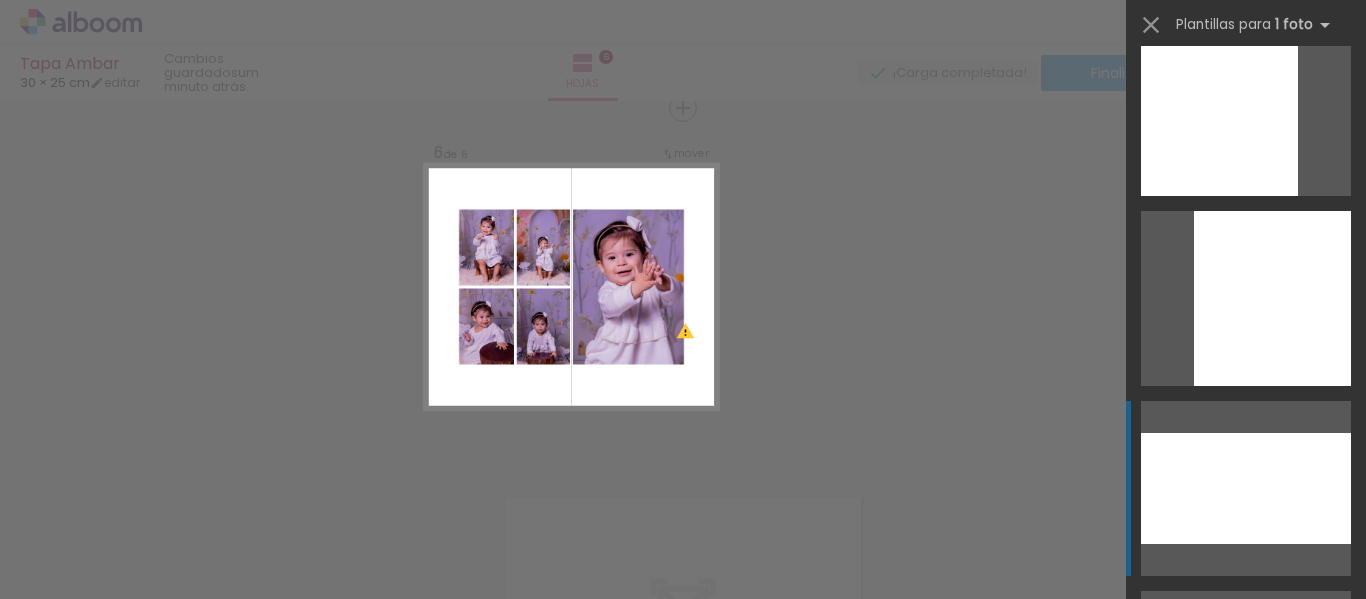 click at bounding box center [1246, 488] 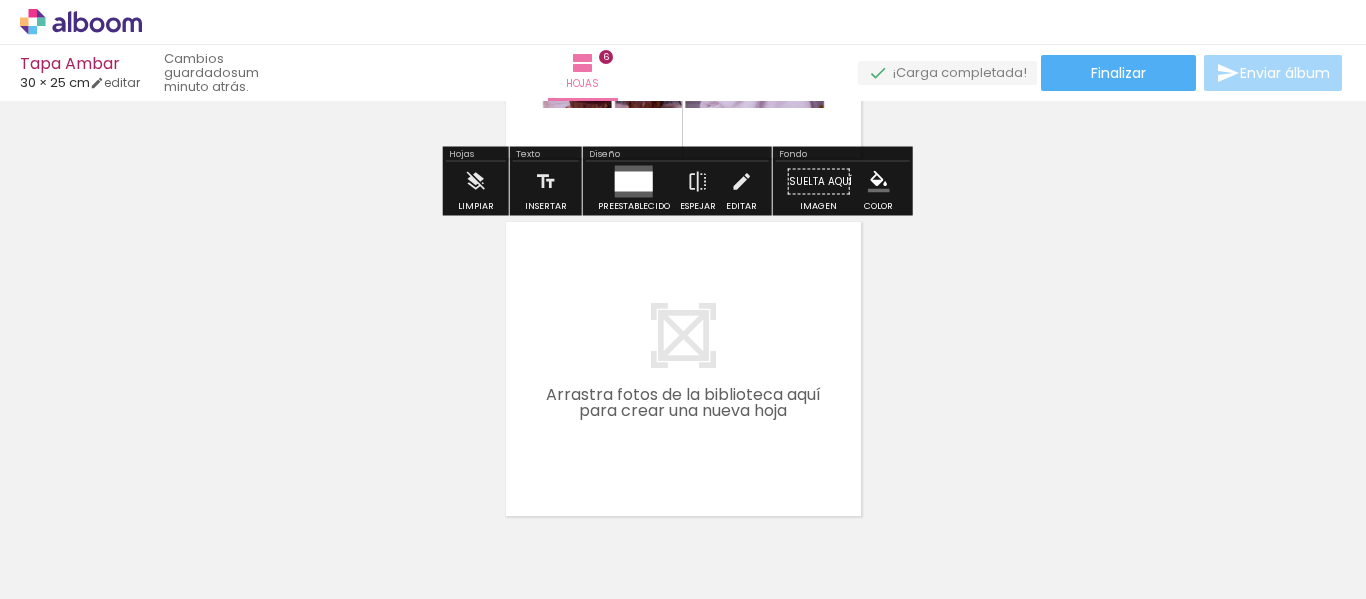 scroll, scrollTop: 2211, scrollLeft: 0, axis: vertical 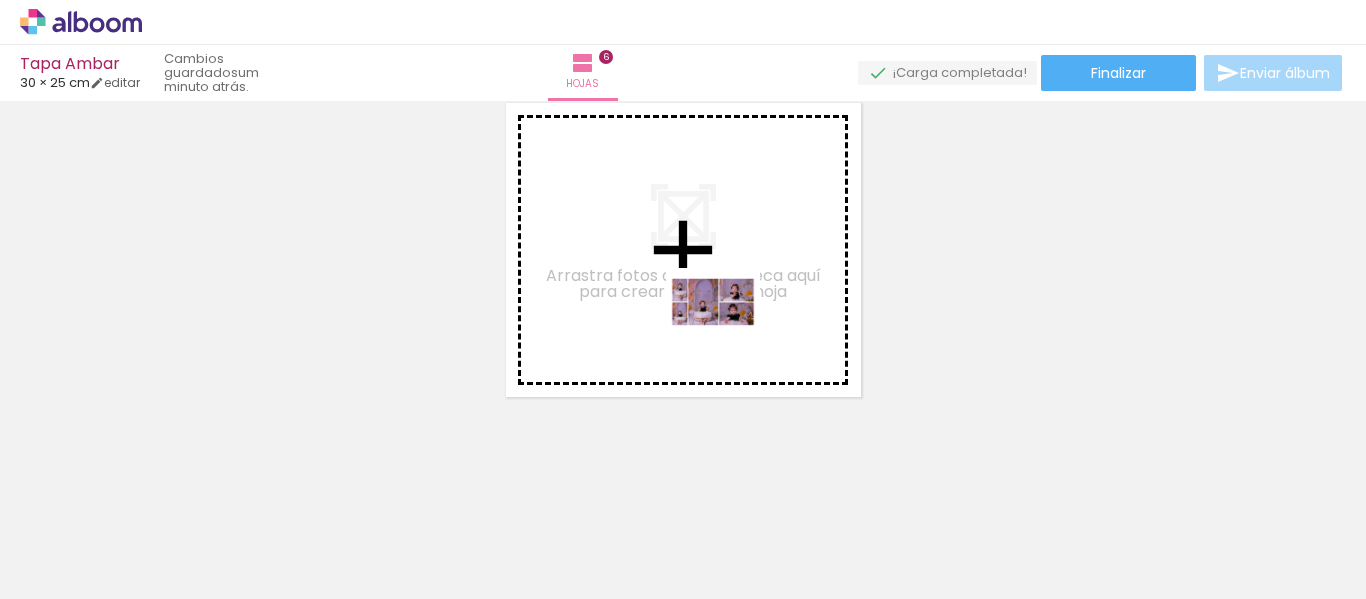 drag, startPoint x: 890, startPoint y: 531, endPoint x: 748, endPoint y: 339, distance: 238.80536 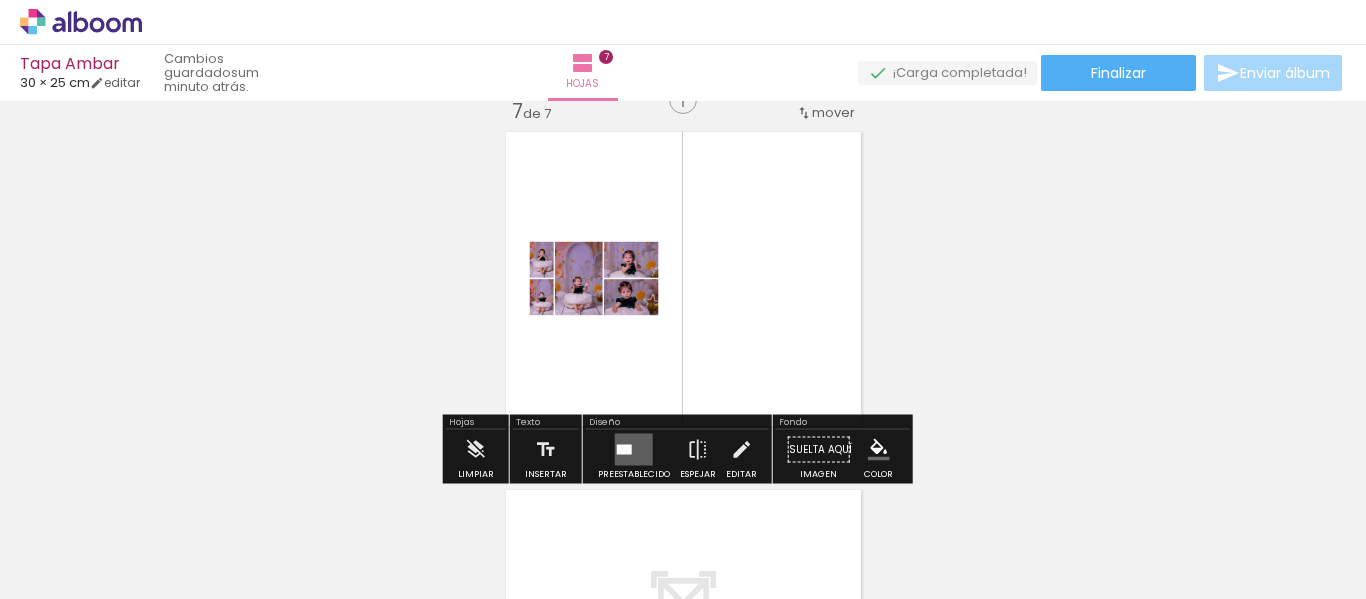 scroll, scrollTop: 2174, scrollLeft: 0, axis: vertical 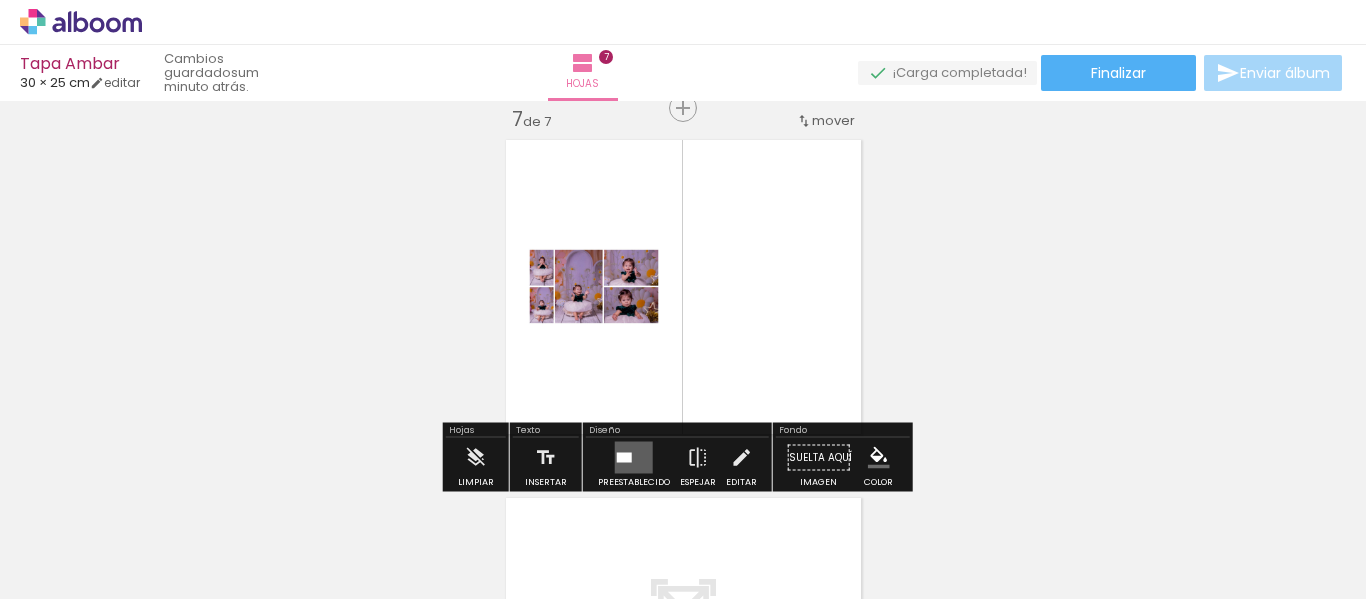 click at bounding box center [634, 458] 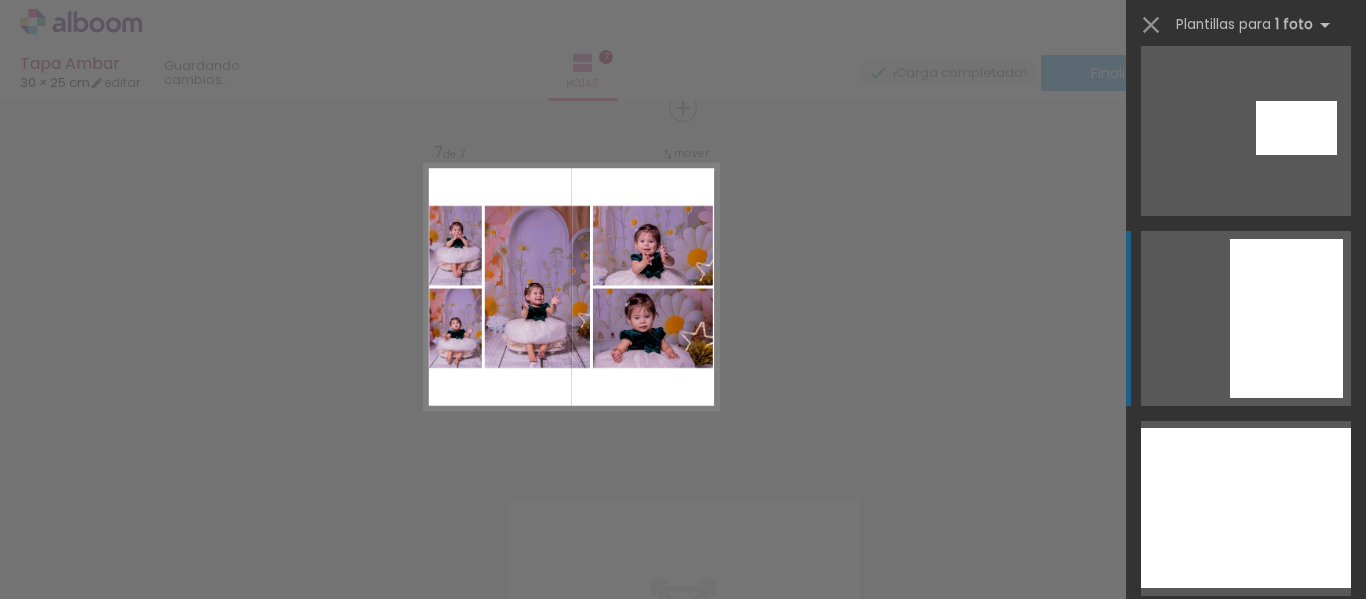 scroll, scrollTop: 1900, scrollLeft: 0, axis: vertical 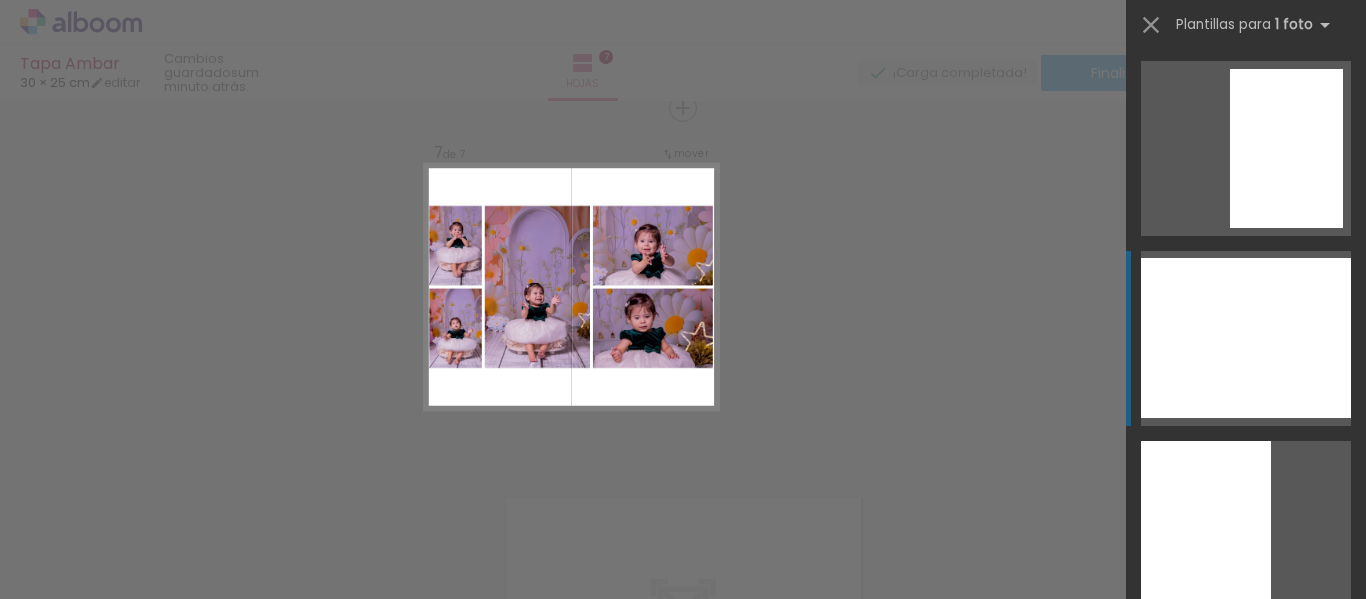 click at bounding box center (1206, 528) 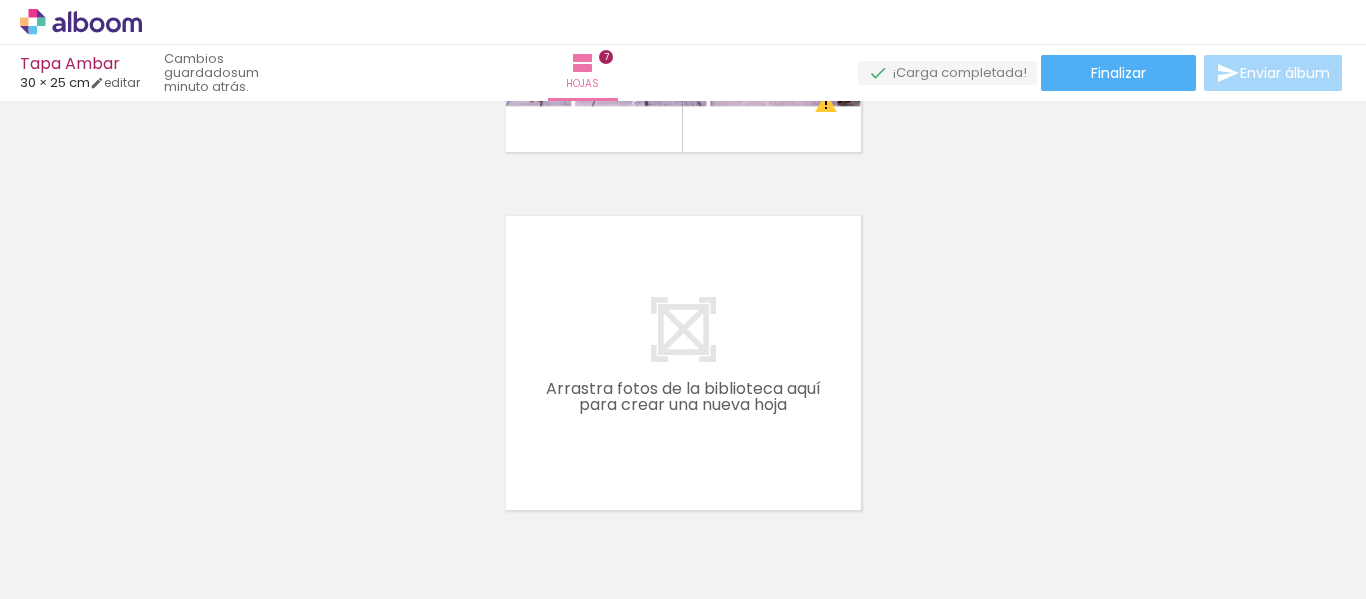 scroll, scrollTop: 2569, scrollLeft: 0, axis: vertical 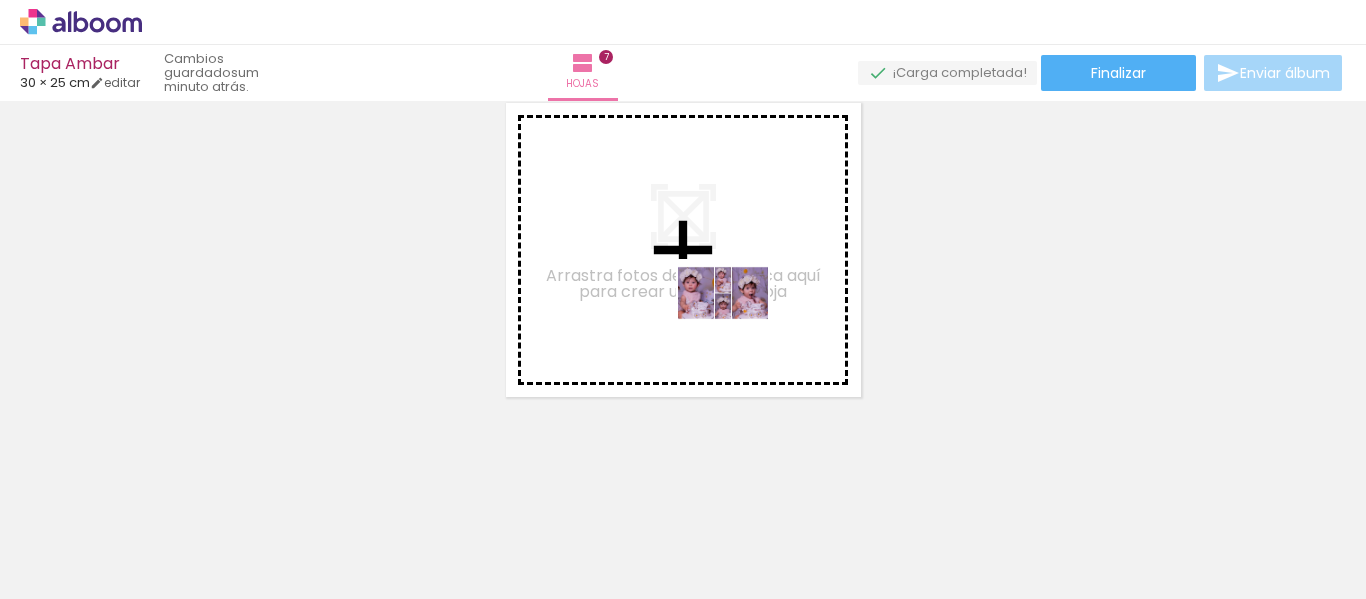 drag, startPoint x: 986, startPoint y: 532, endPoint x: 738, endPoint y: 321, distance: 325.6148 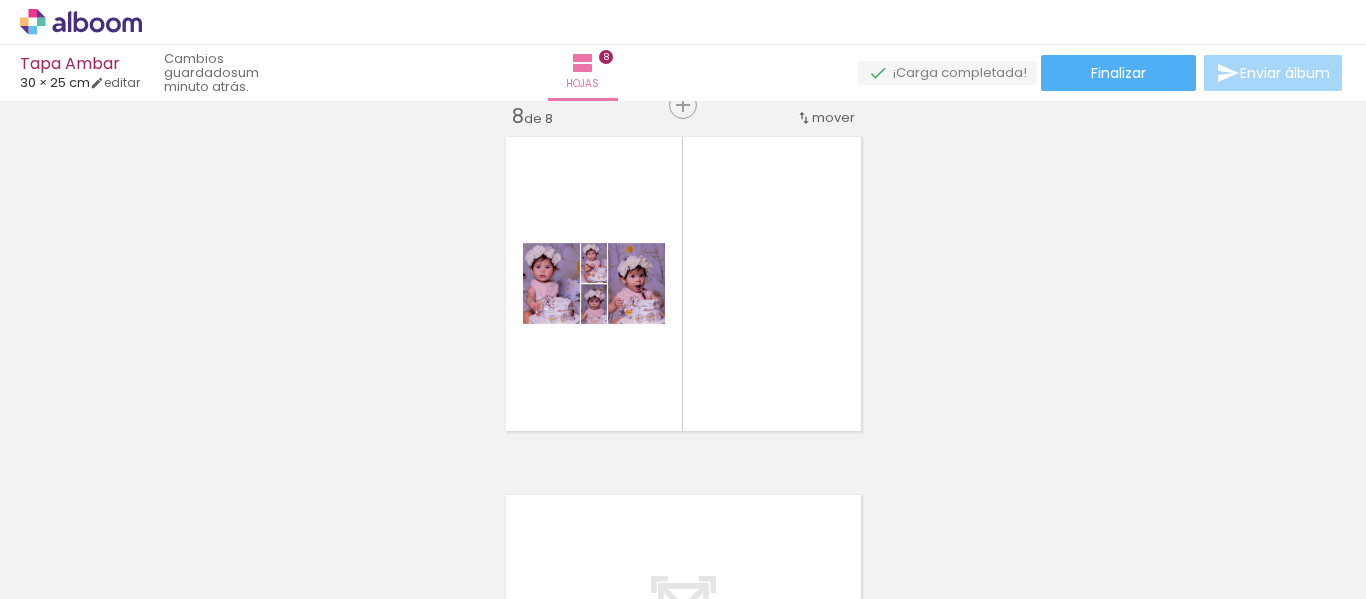 scroll, scrollTop: 2532, scrollLeft: 0, axis: vertical 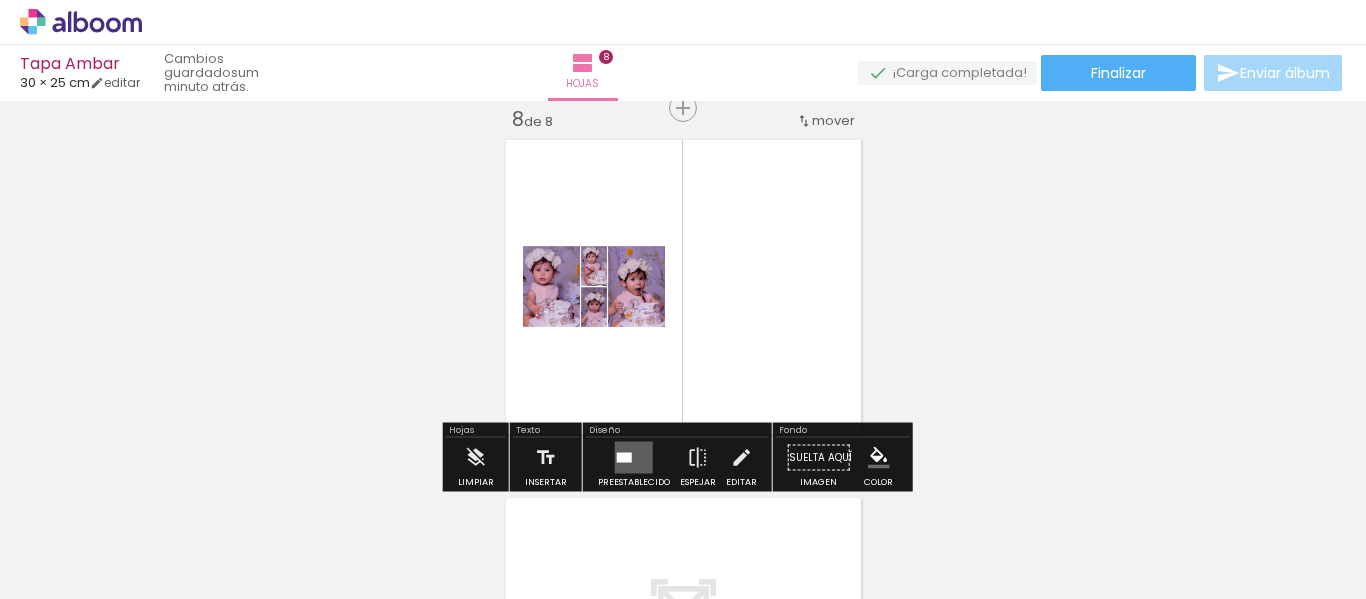 click at bounding box center [634, 458] 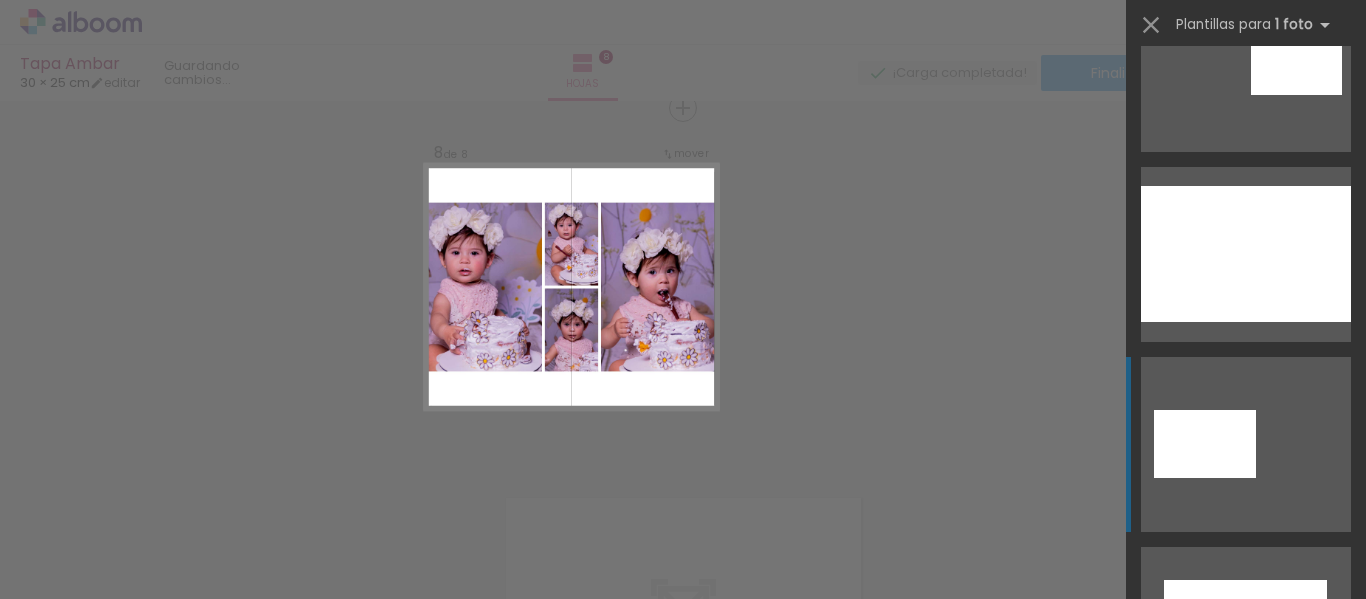 scroll, scrollTop: 500, scrollLeft: 0, axis: vertical 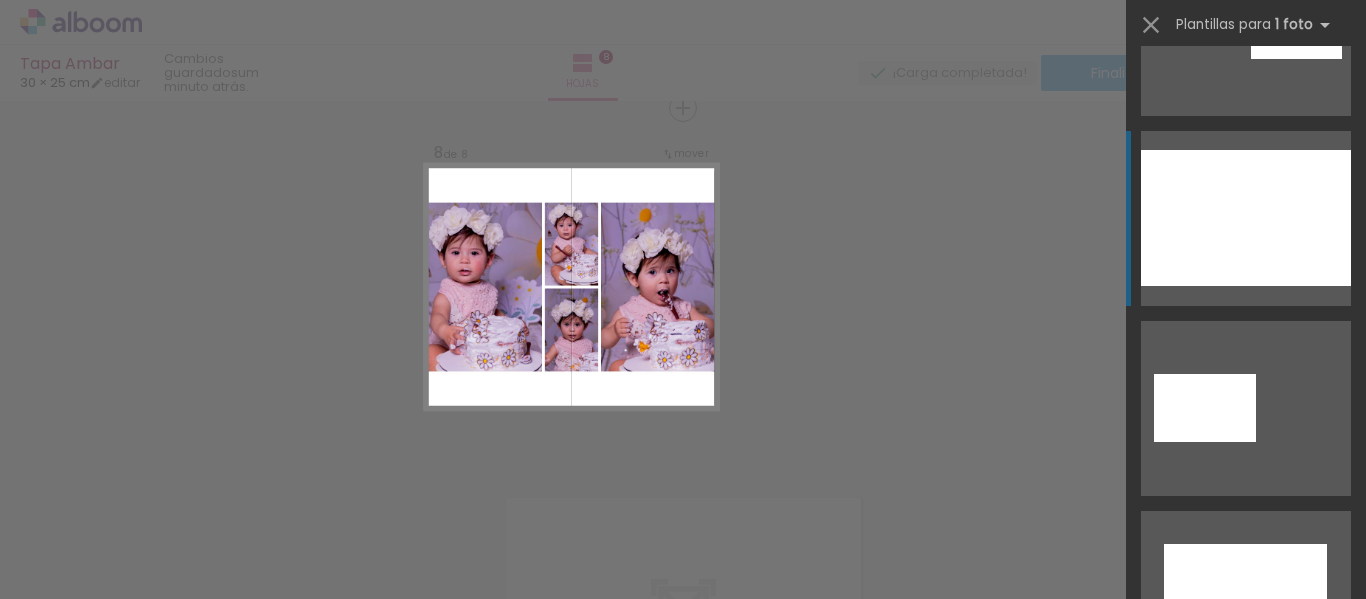 click at bounding box center [1246, 218] 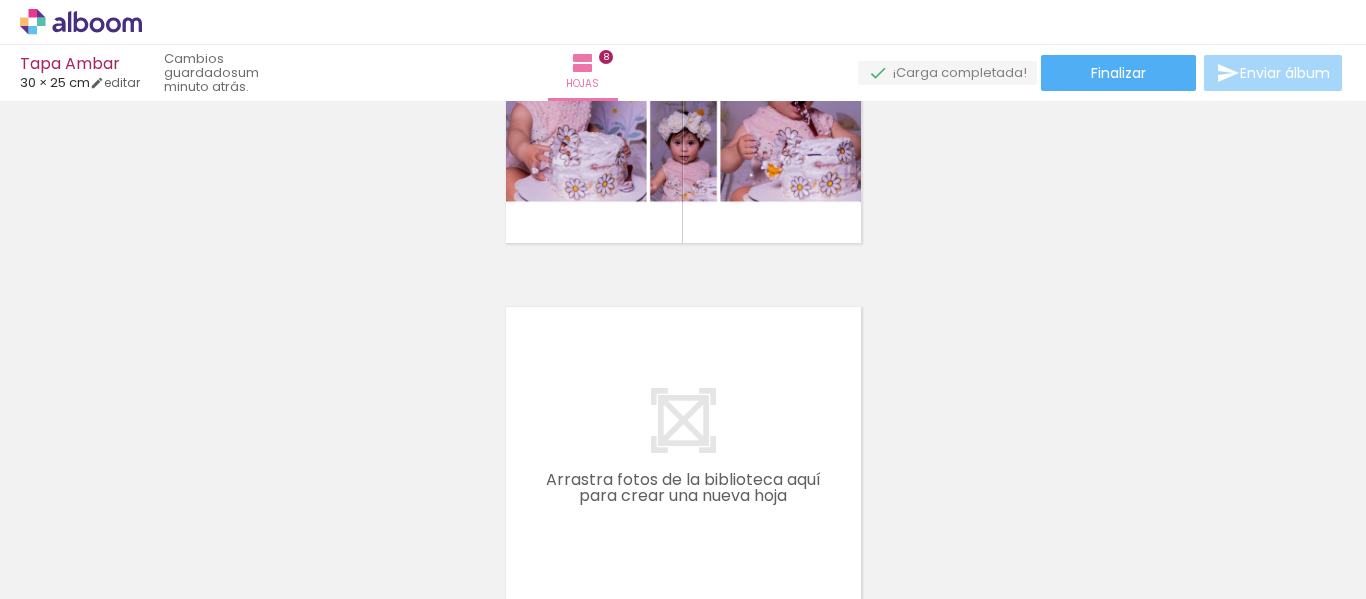 scroll, scrollTop: 2927, scrollLeft: 0, axis: vertical 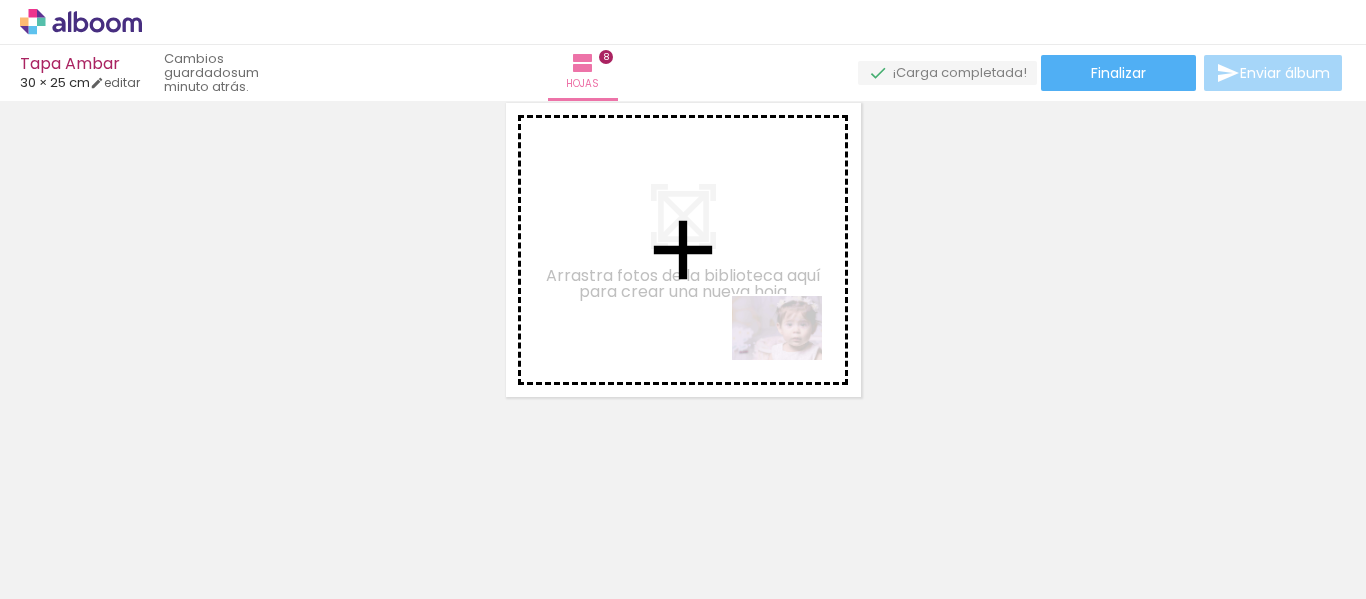 drag, startPoint x: 1094, startPoint y: 544, endPoint x: 766, endPoint y: 341, distance: 385.73697 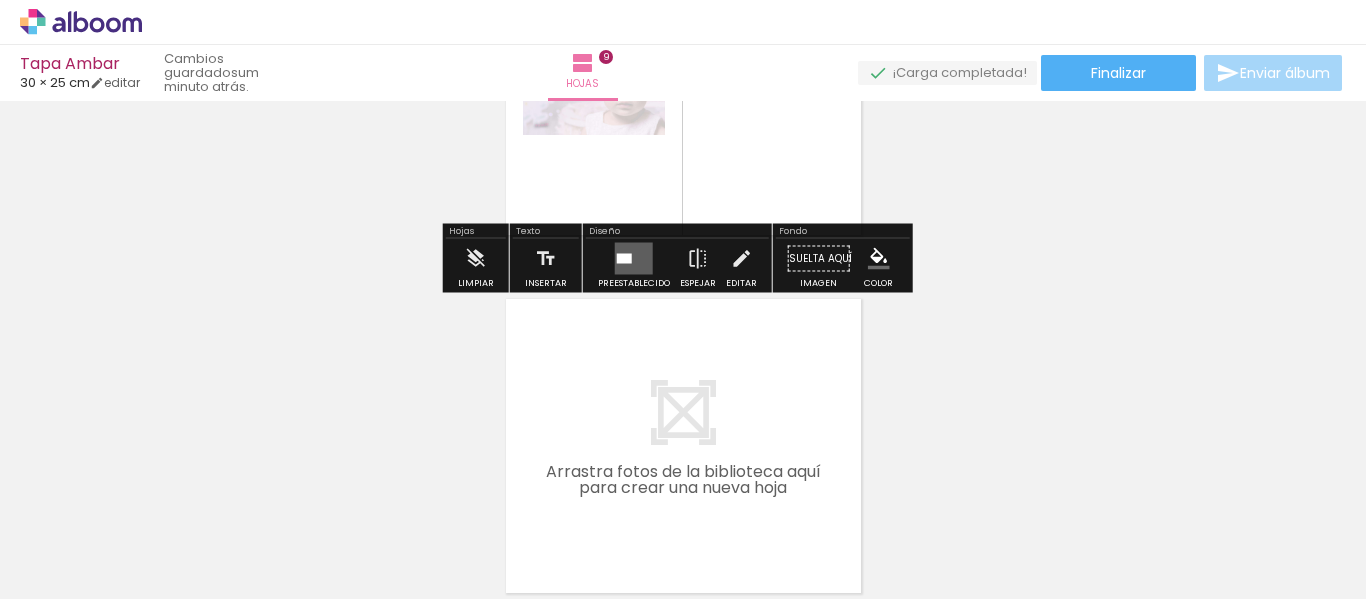 scroll, scrollTop: 3090, scrollLeft: 0, axis: vertical 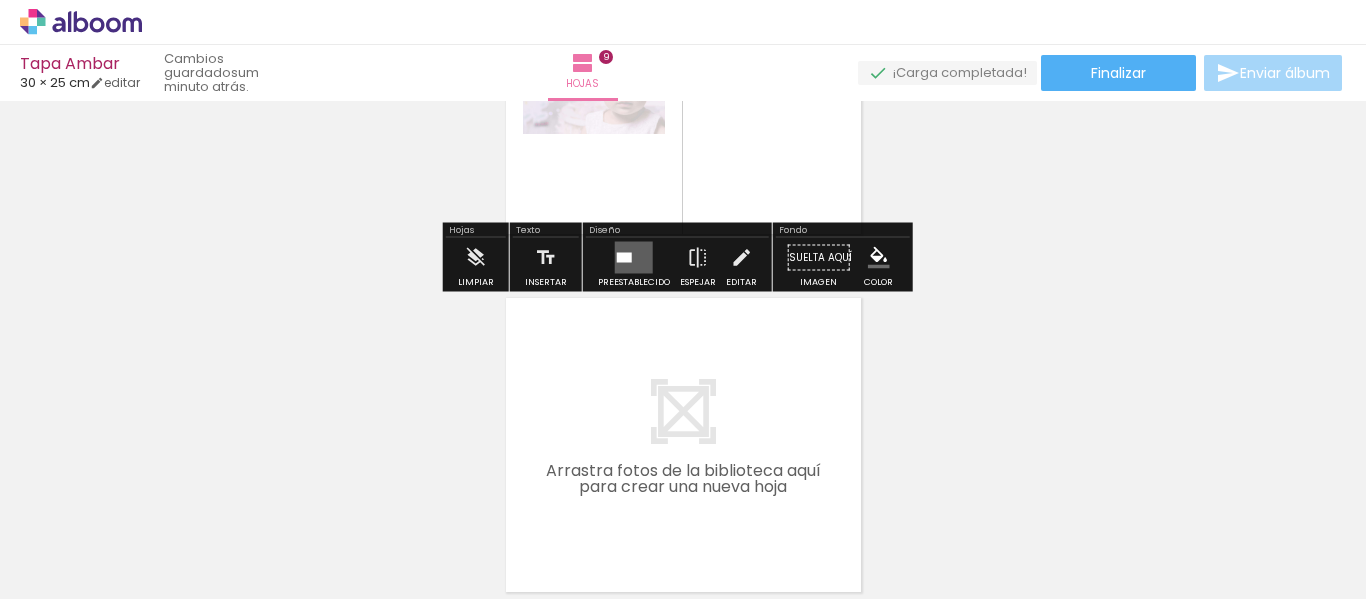 click at bounding box center (634, 258) 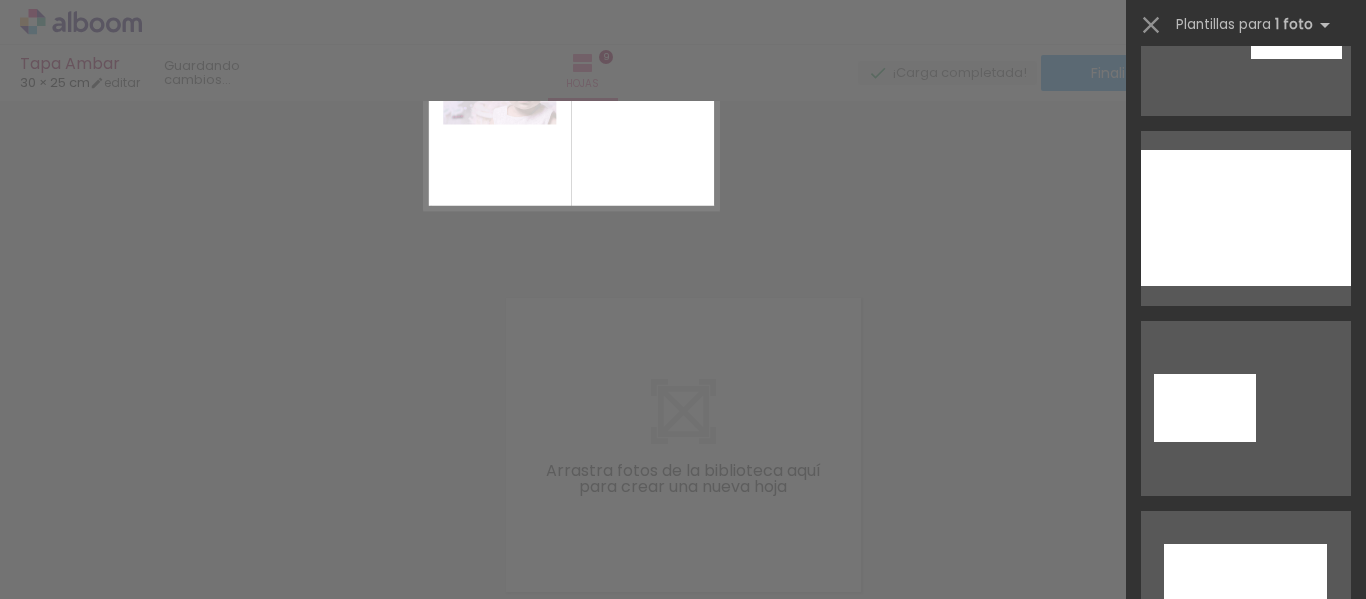 scroll, scrollTop: 0, scrollLeft: 0, axis: both 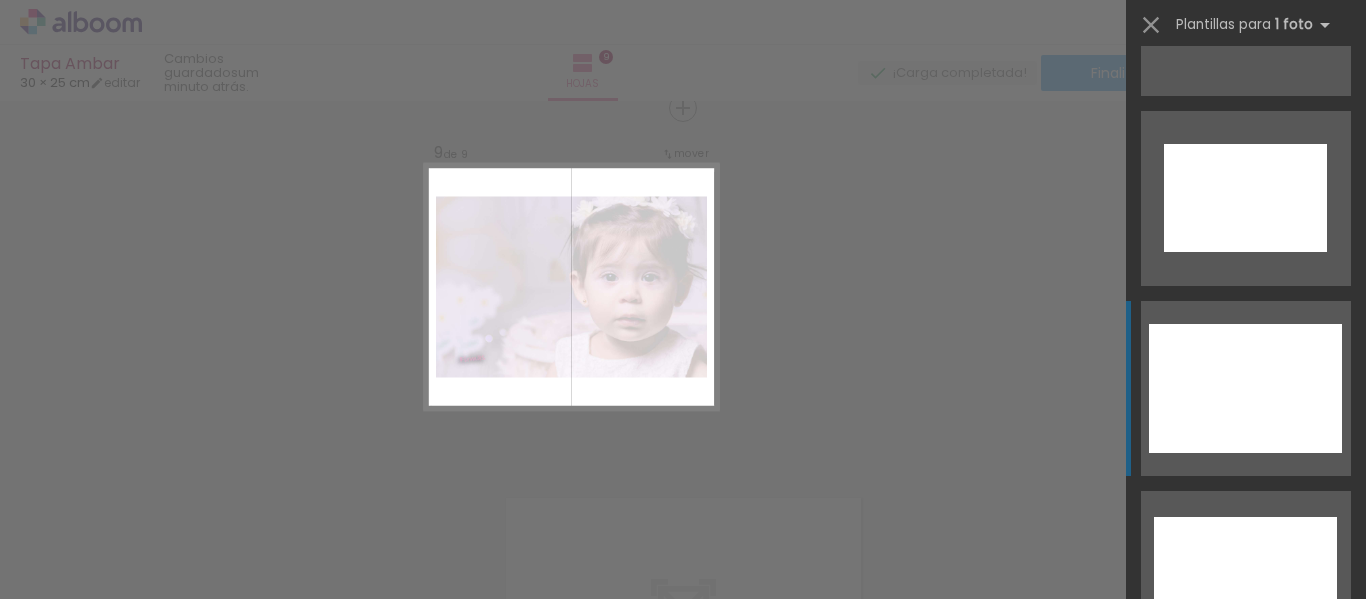 click at bounding box center (1245, 578) 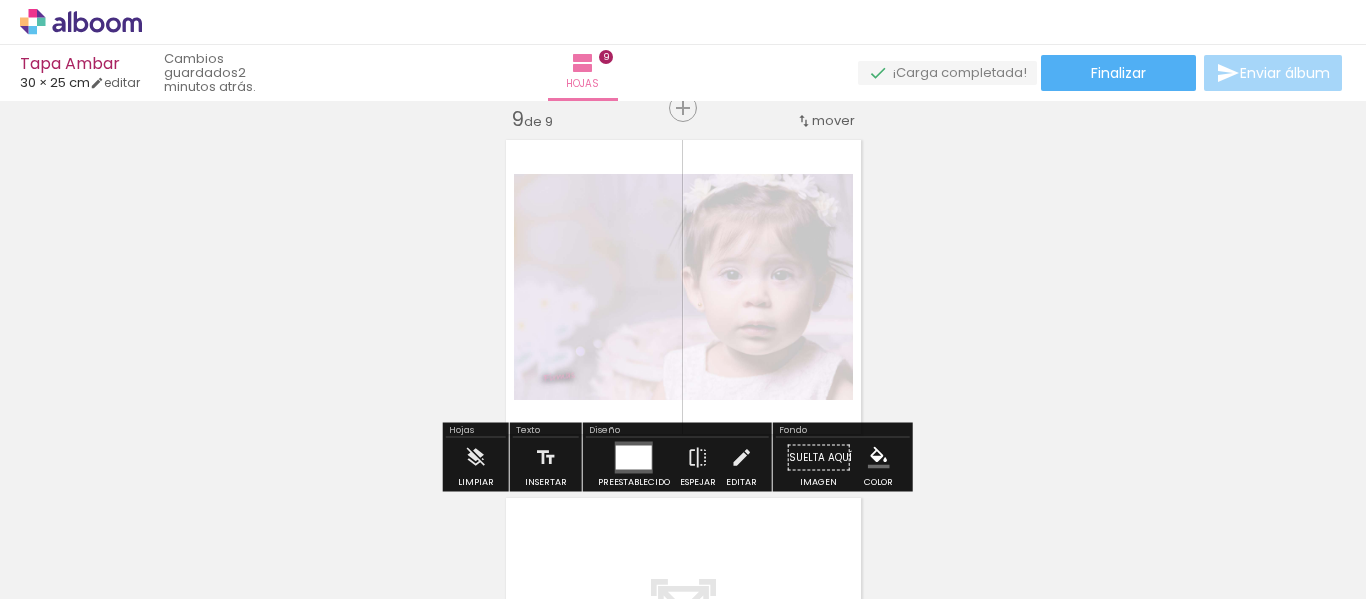 click on "Insertar hoja 1  de 9  Insertar hoja 2  de 9  Insertar hoja 3  de 9  Insertar hoja 4  de 9  Insertar hoja 5  de 9  Insertar hoja 6  de 9  Insertar hoja 7  de 9  Insertar hoja 8  de 9  Insertar hoja 9  de 9 Designbox debe aumentar su imagen en 152 % para exportar a la impresión." at bounding box center (683, -992) 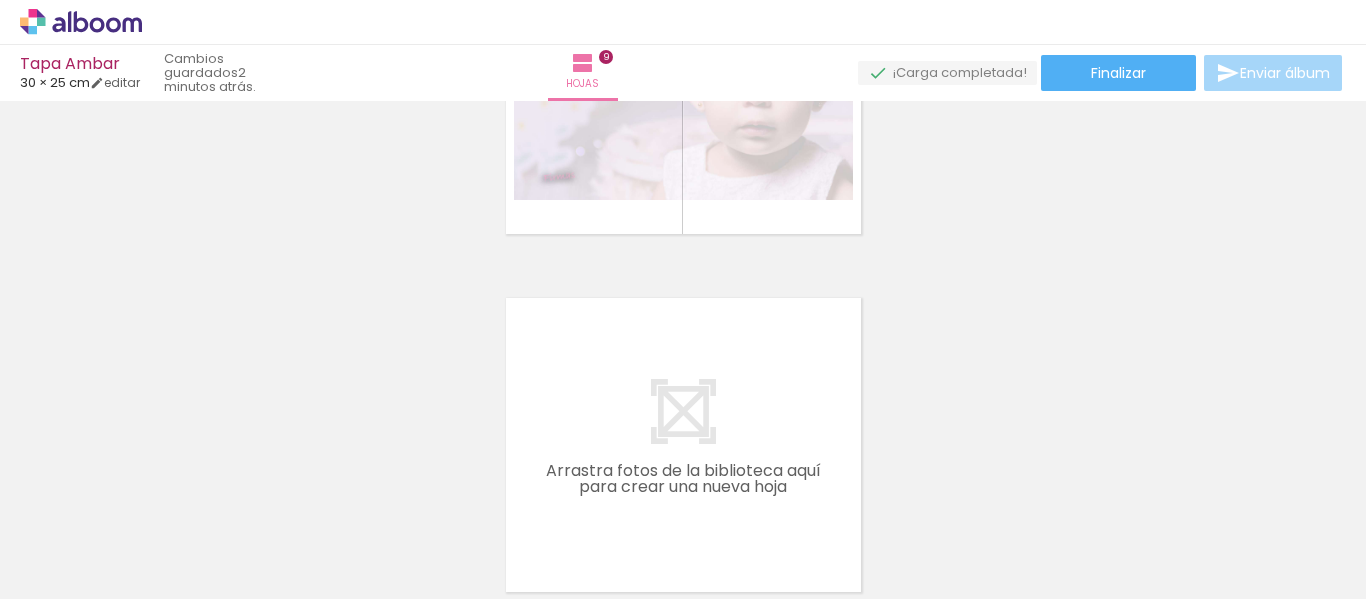scroll, scrollTop: 3285, scrollLeft: 0, axis: vertical 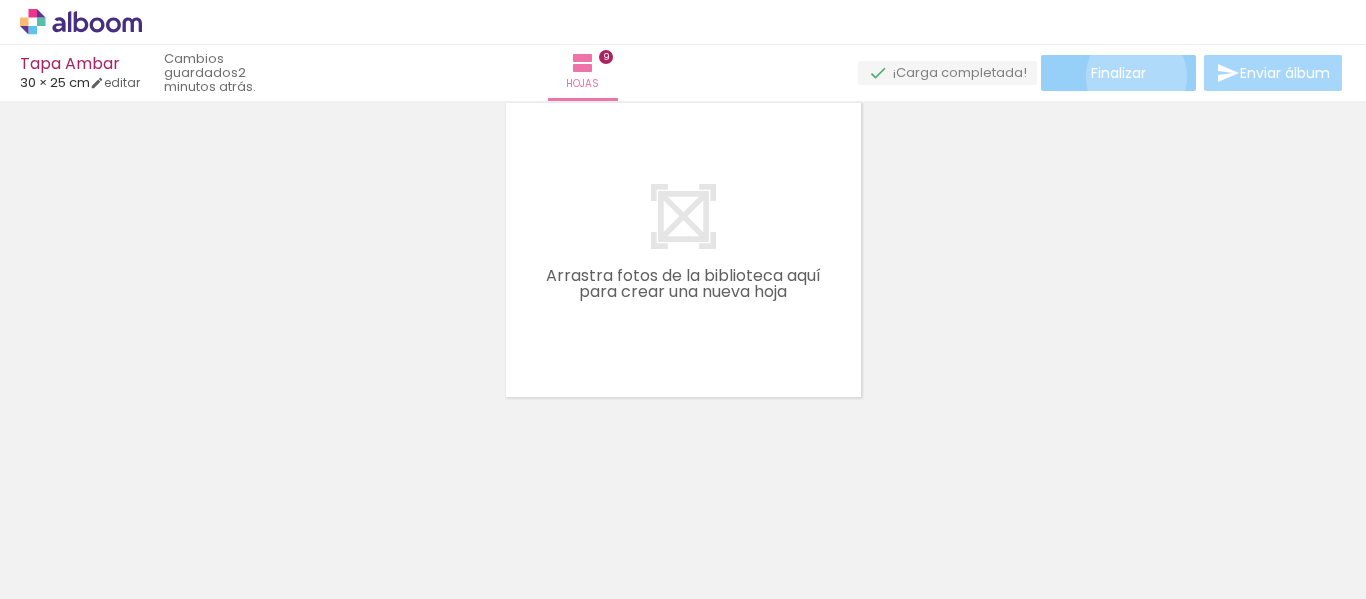 click on "Finalizar" 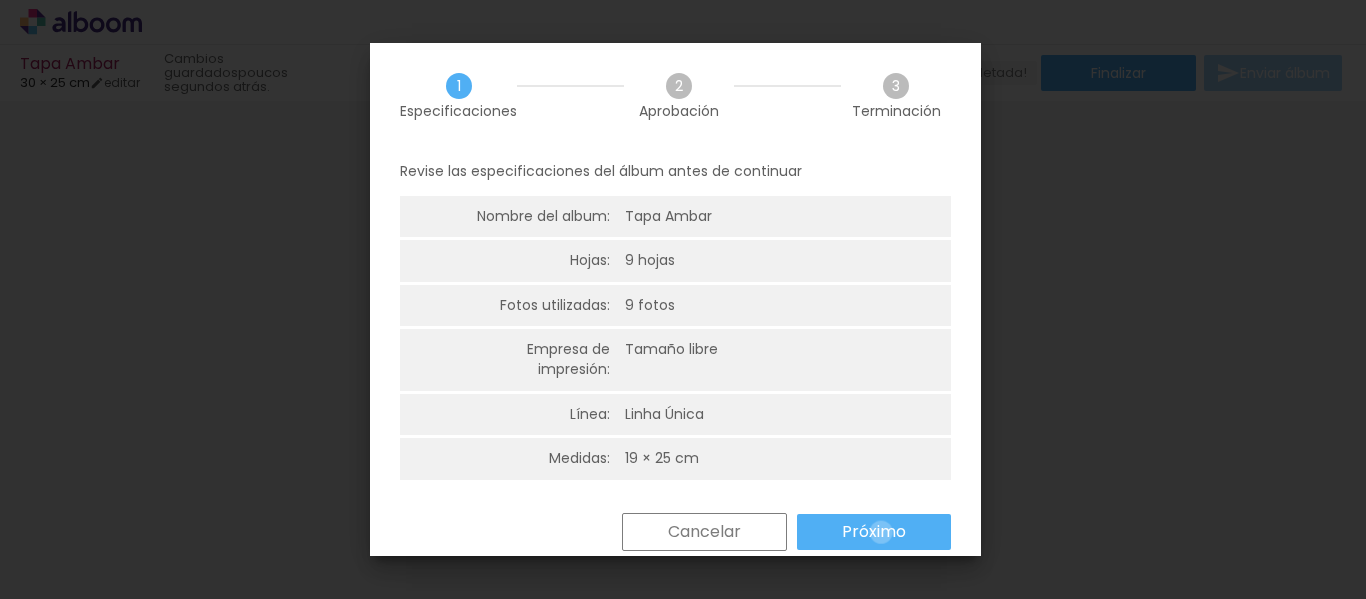click on "Próximo" at bounding box center (0, 0) 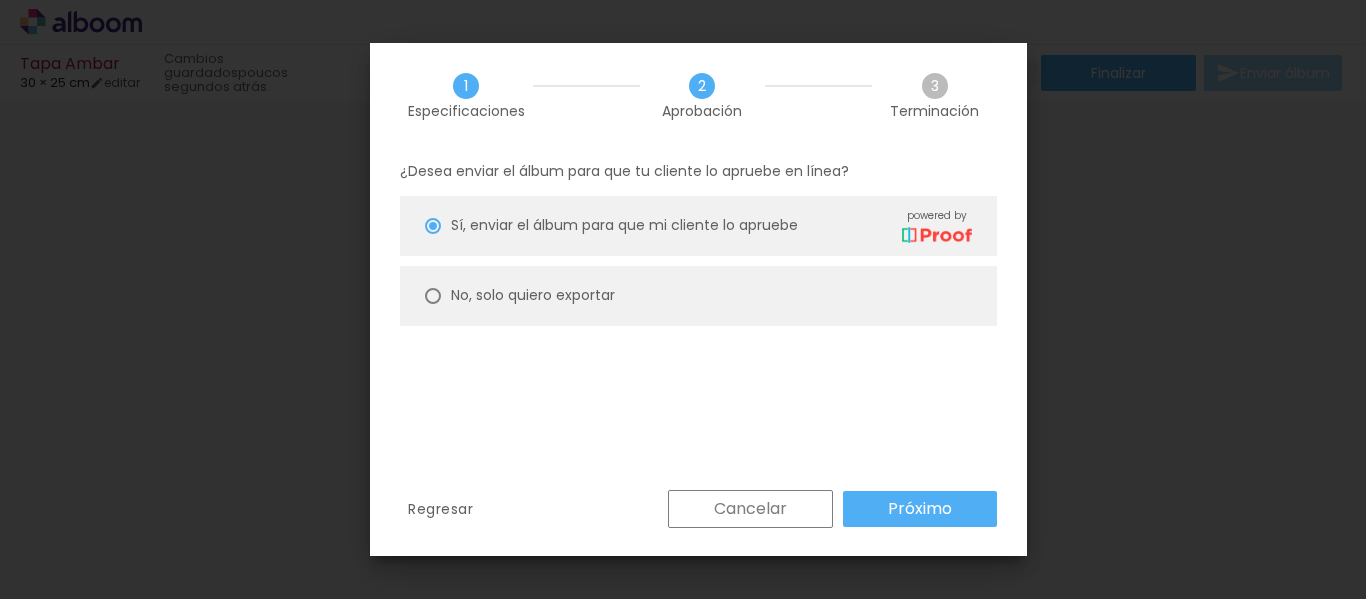 click at bounding box center [433, 226] 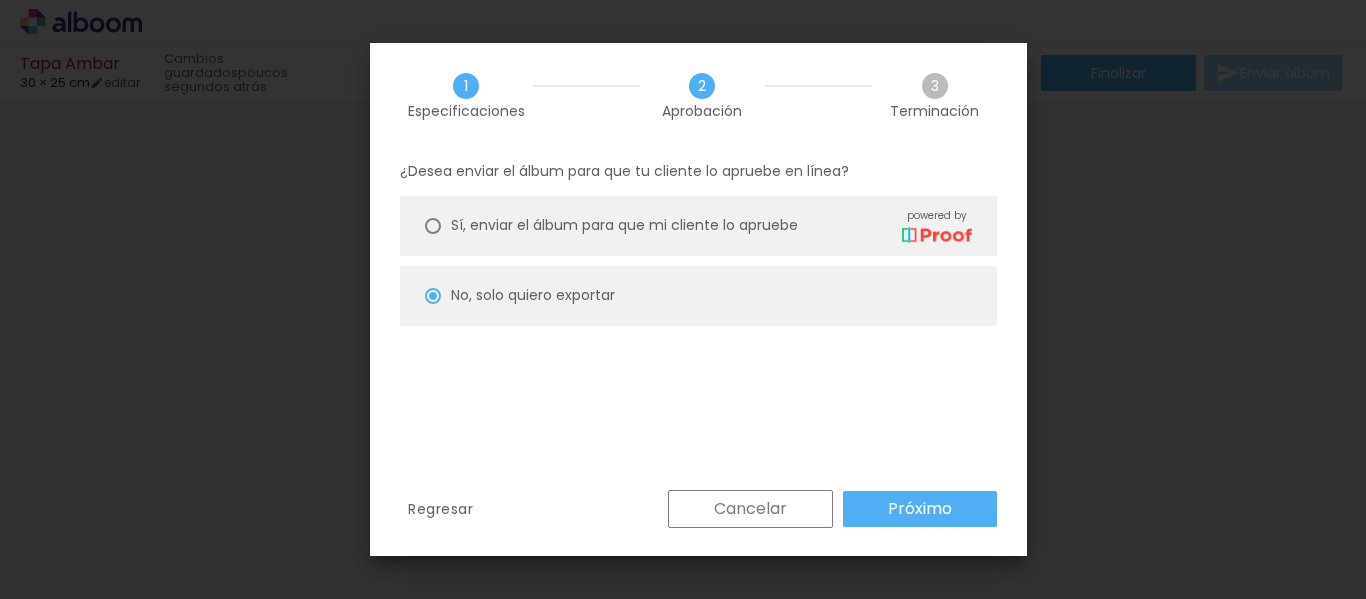 click on "Próximo" at bounding box center (0, 0) 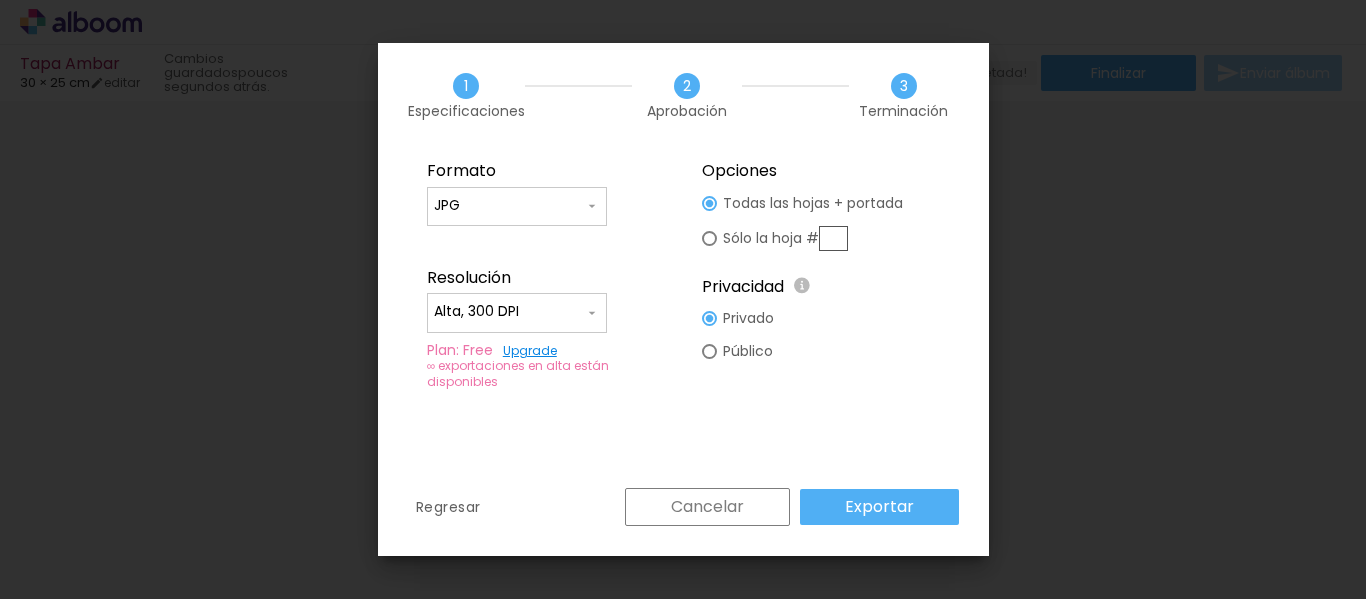 click on "Exportar" at bounding box center (0, 0) 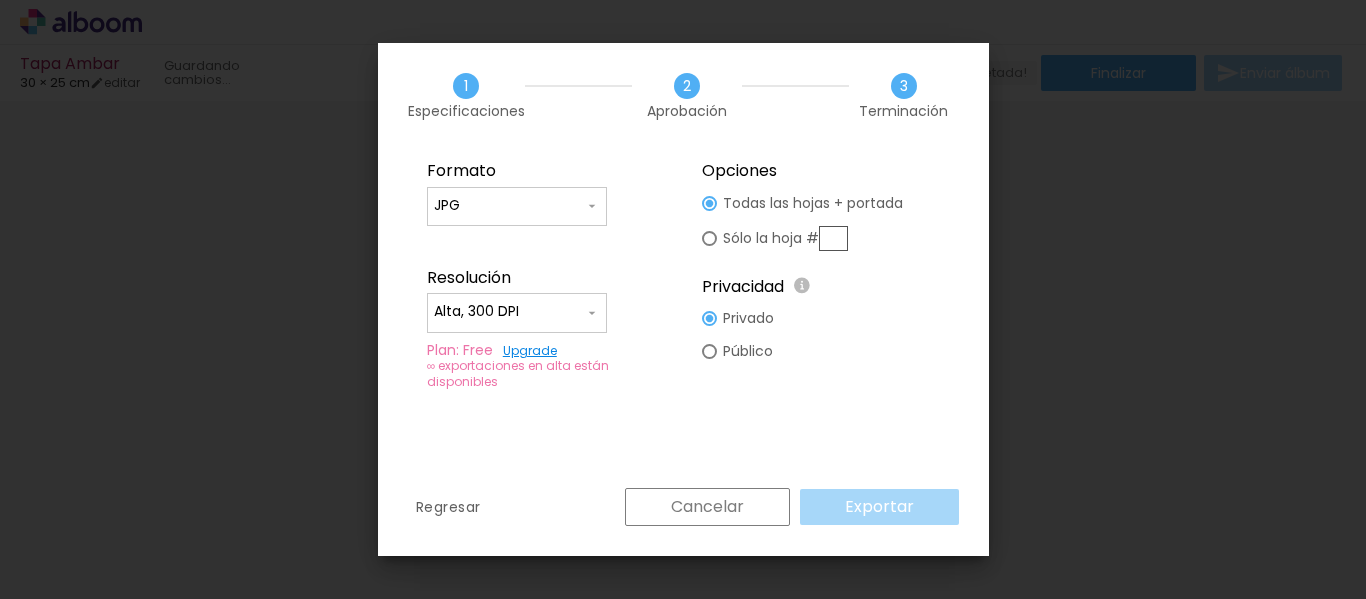 scroll, scrollTop: 0, scrollLeft: 0, axis: both 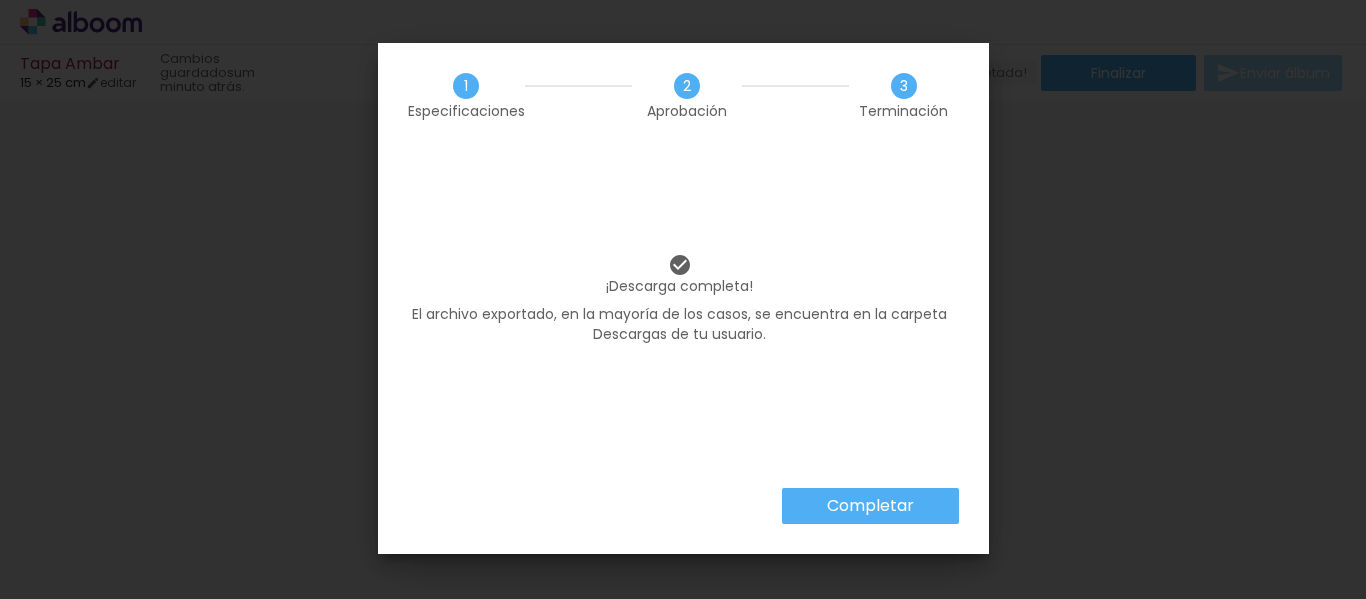 click on "Completar" at bounding box center [0, 0] 